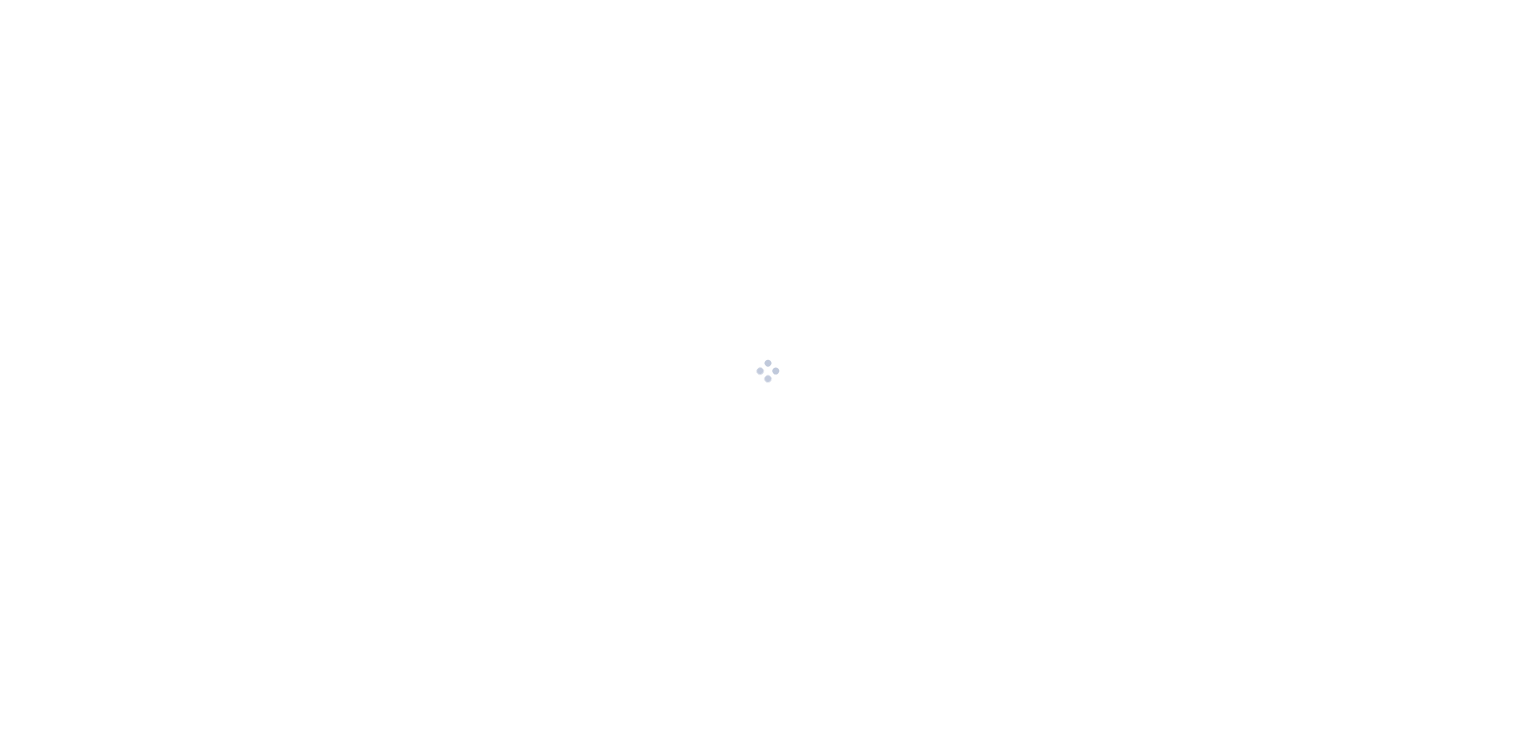 scroll, scrollTop: 0, scrollLeft: 0, axis: both 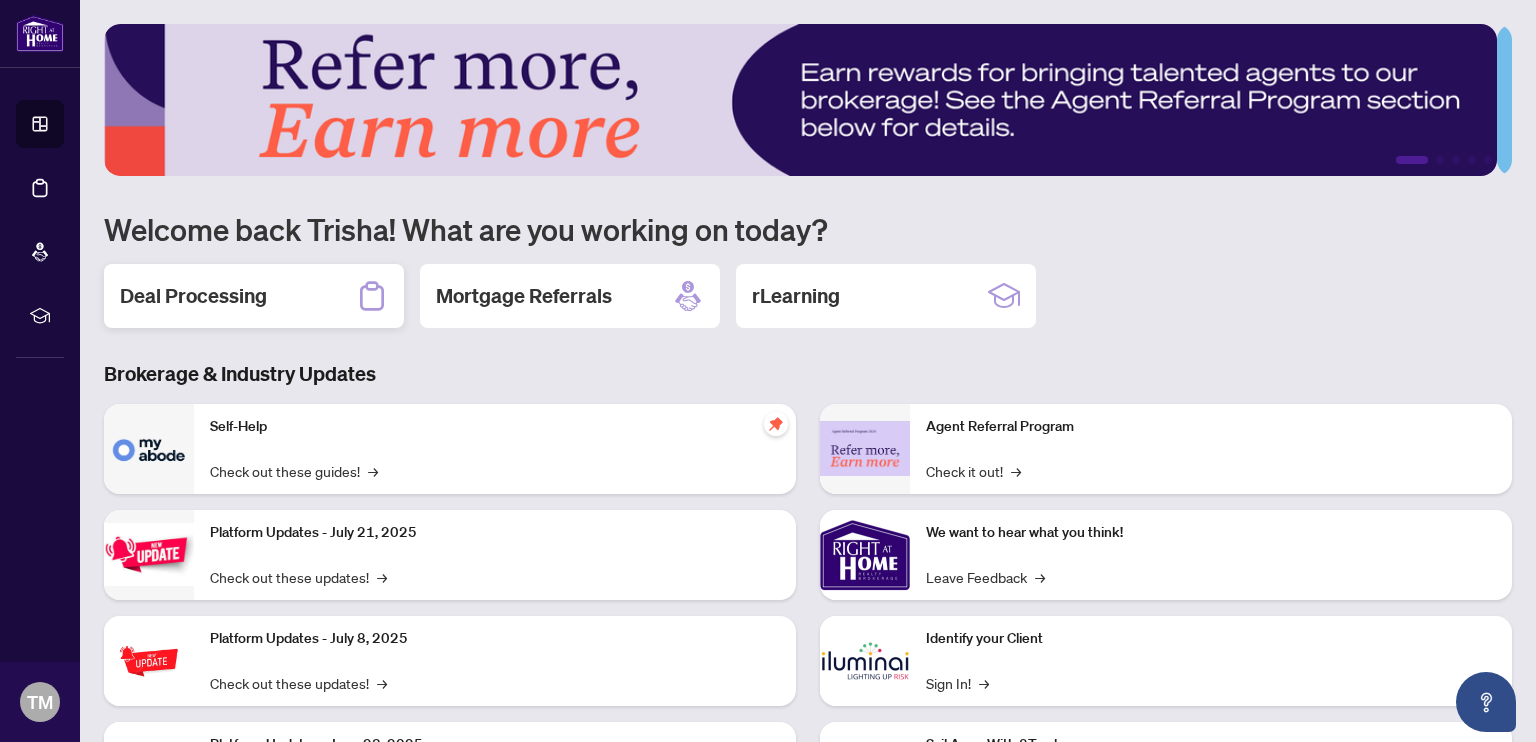 click on "Deal Processing" at bounding box center (193, 296) 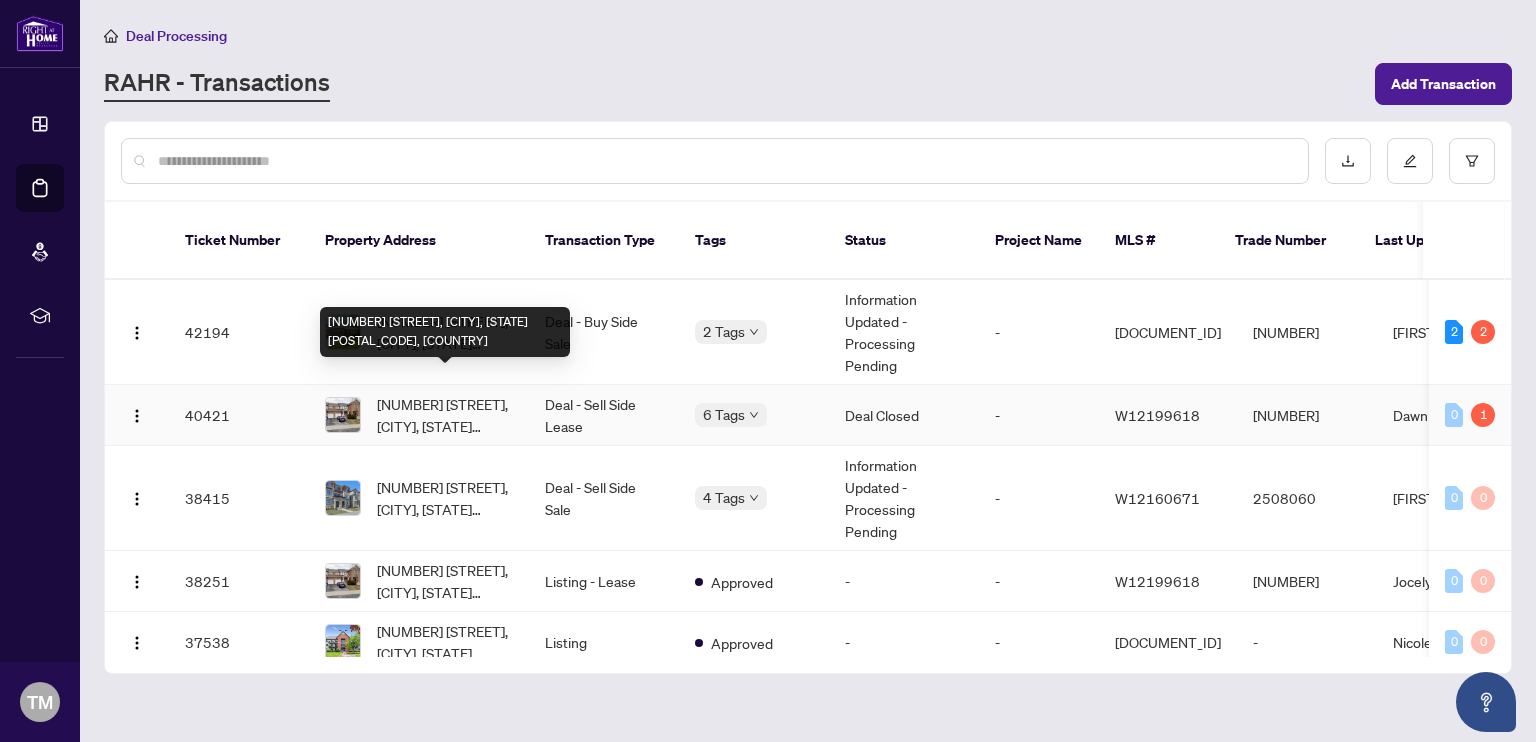 click on "[NUMBER] [STREET], [CITY], [STATE] [POSTAL_CODE], [COUNTRY]" at bounding box center (445, 415) 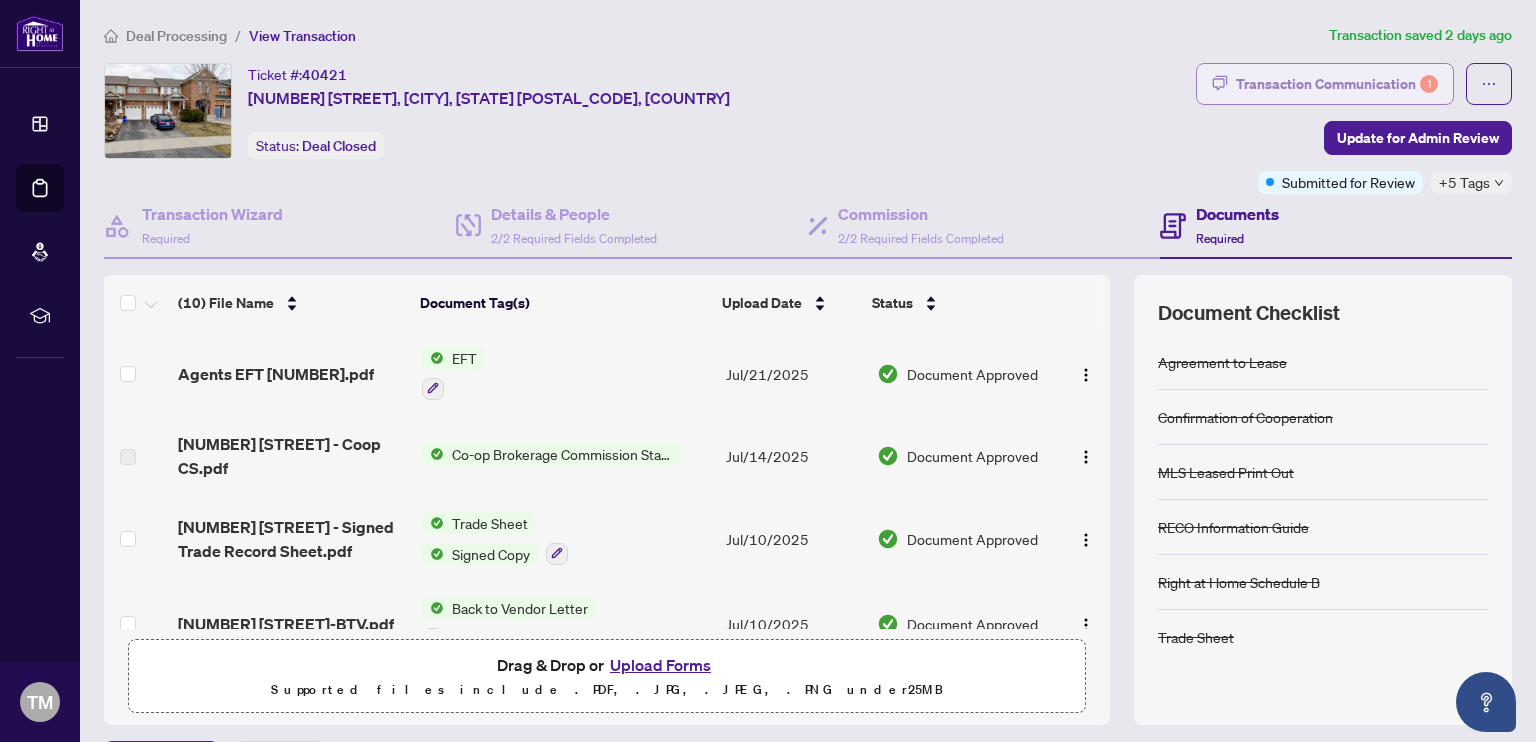 click on "Transaction Communication 1" at bounding box center (1337, 84) 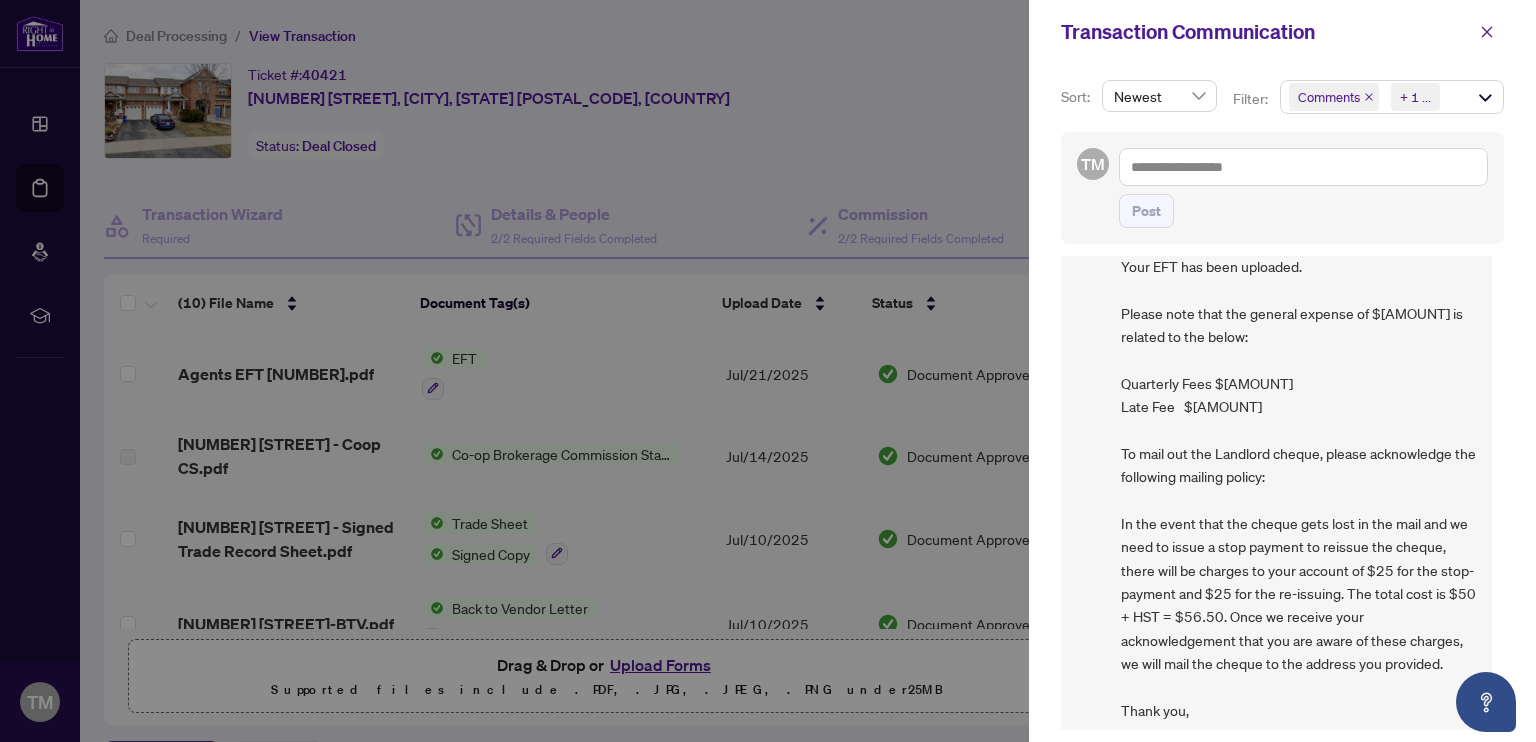 scroll, scrollTop: 0, scrollLeft: 0, axis: both 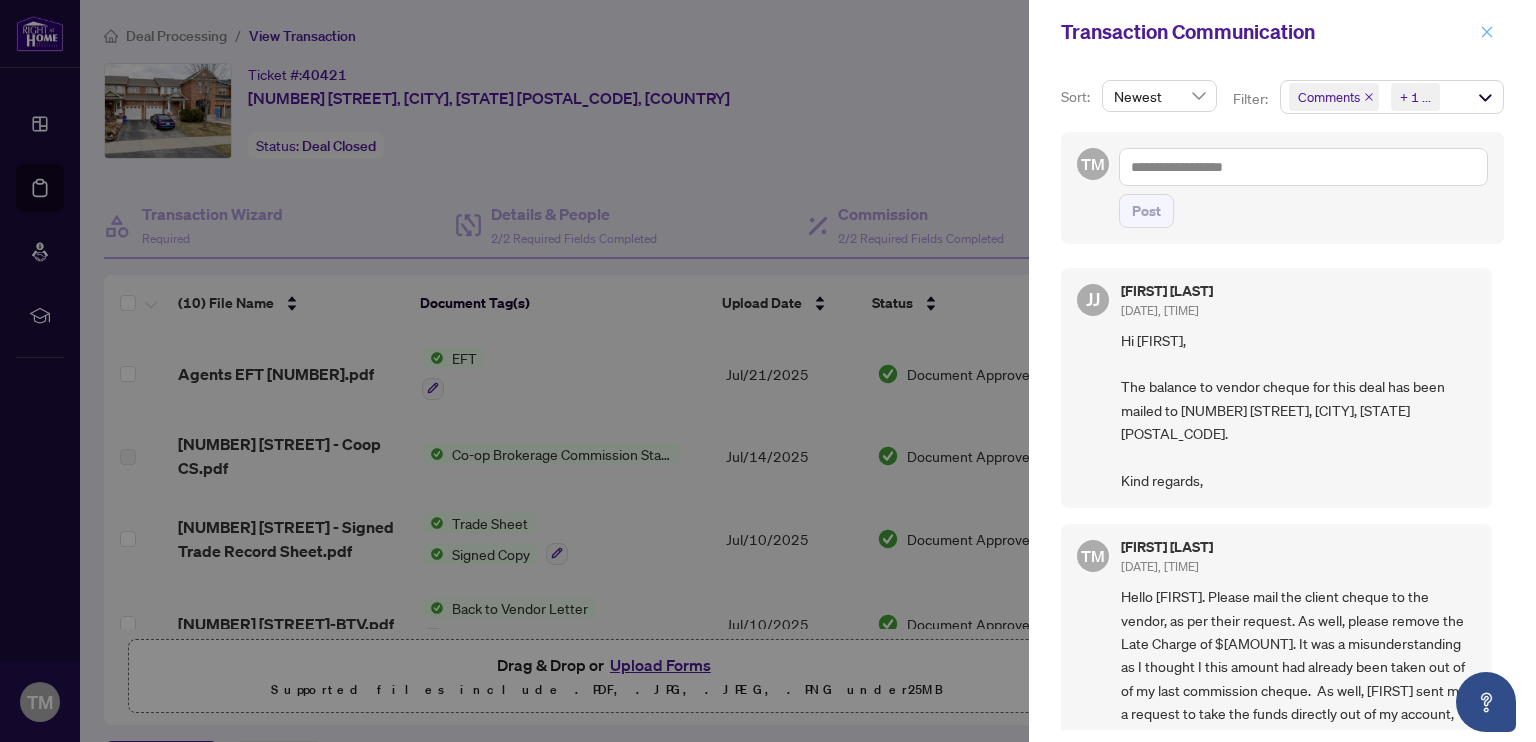 click 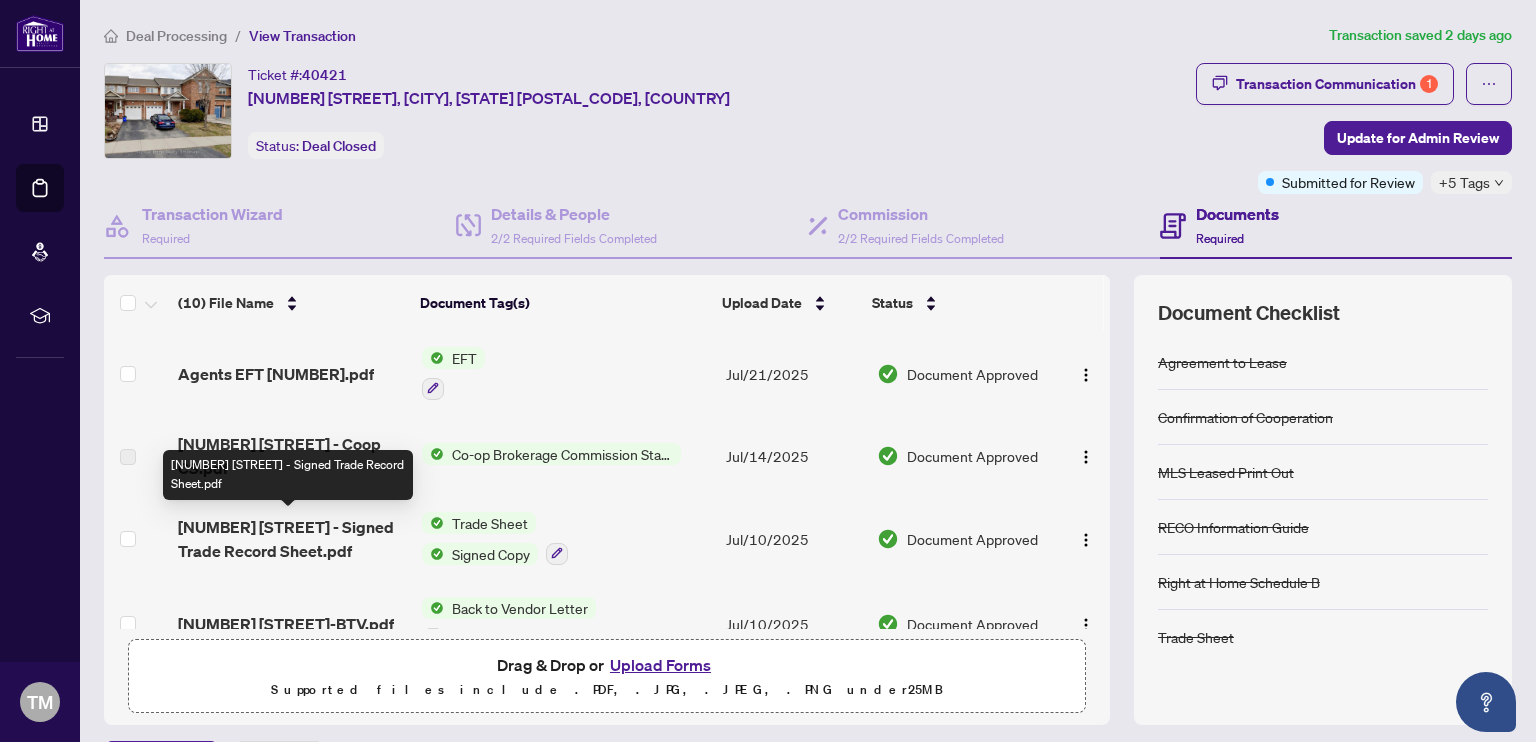 click on "[NUMBER] [STREET] - Signed Trade Record Sheet.pdf" at bounding box center (291, 539) 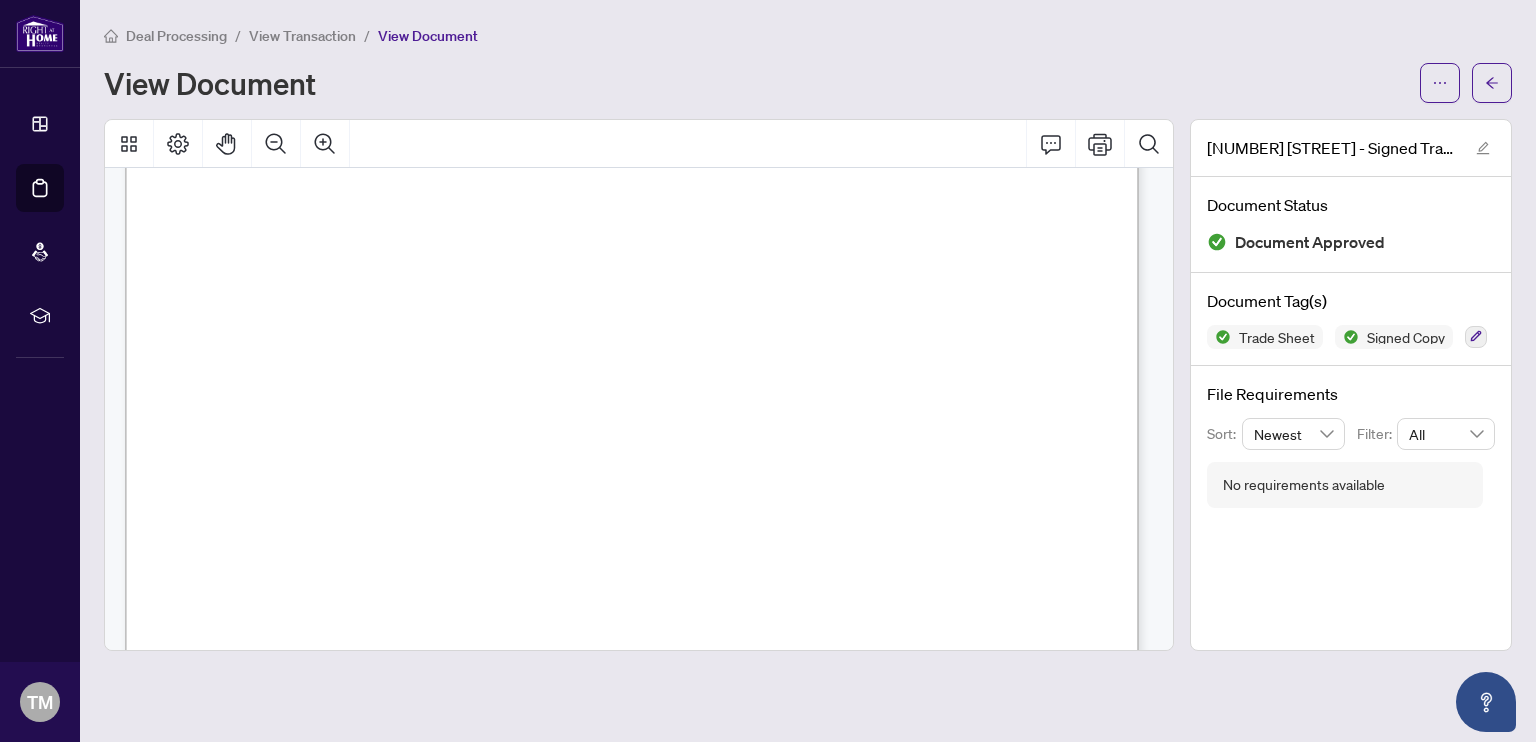 scroll, scrollTop: 578, scrollLeft: 0, axis: vertical 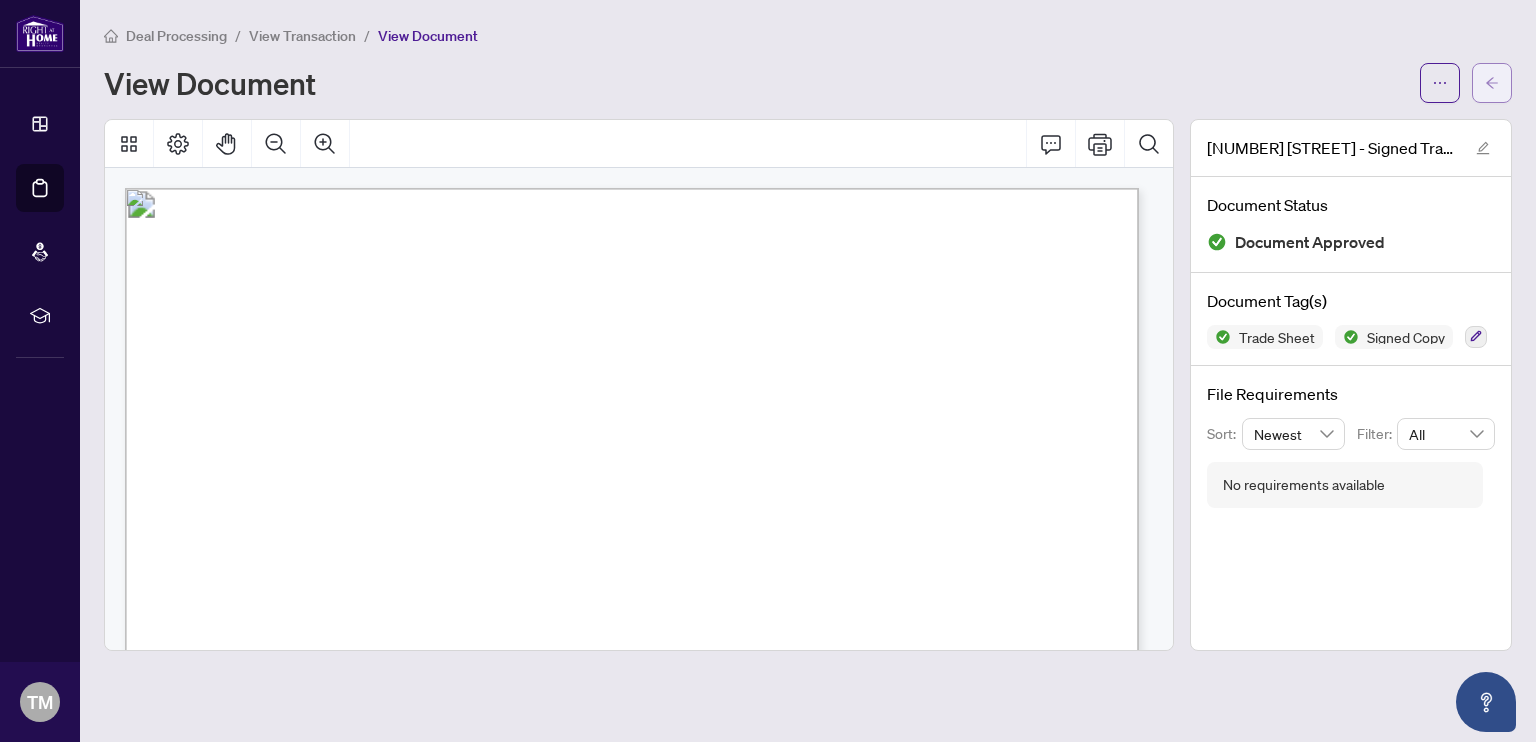 click 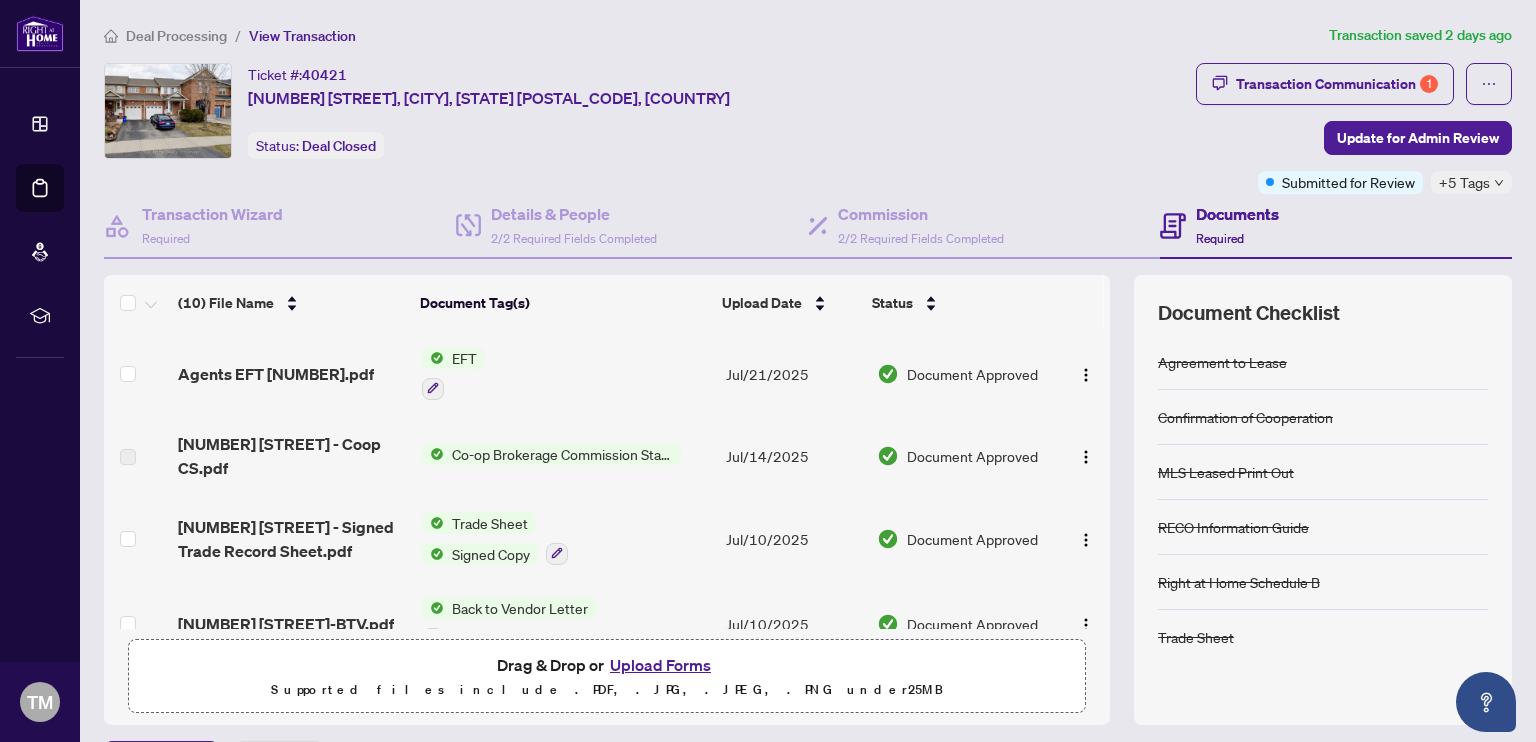 click on "EFT" at bounding box center (464, 358) 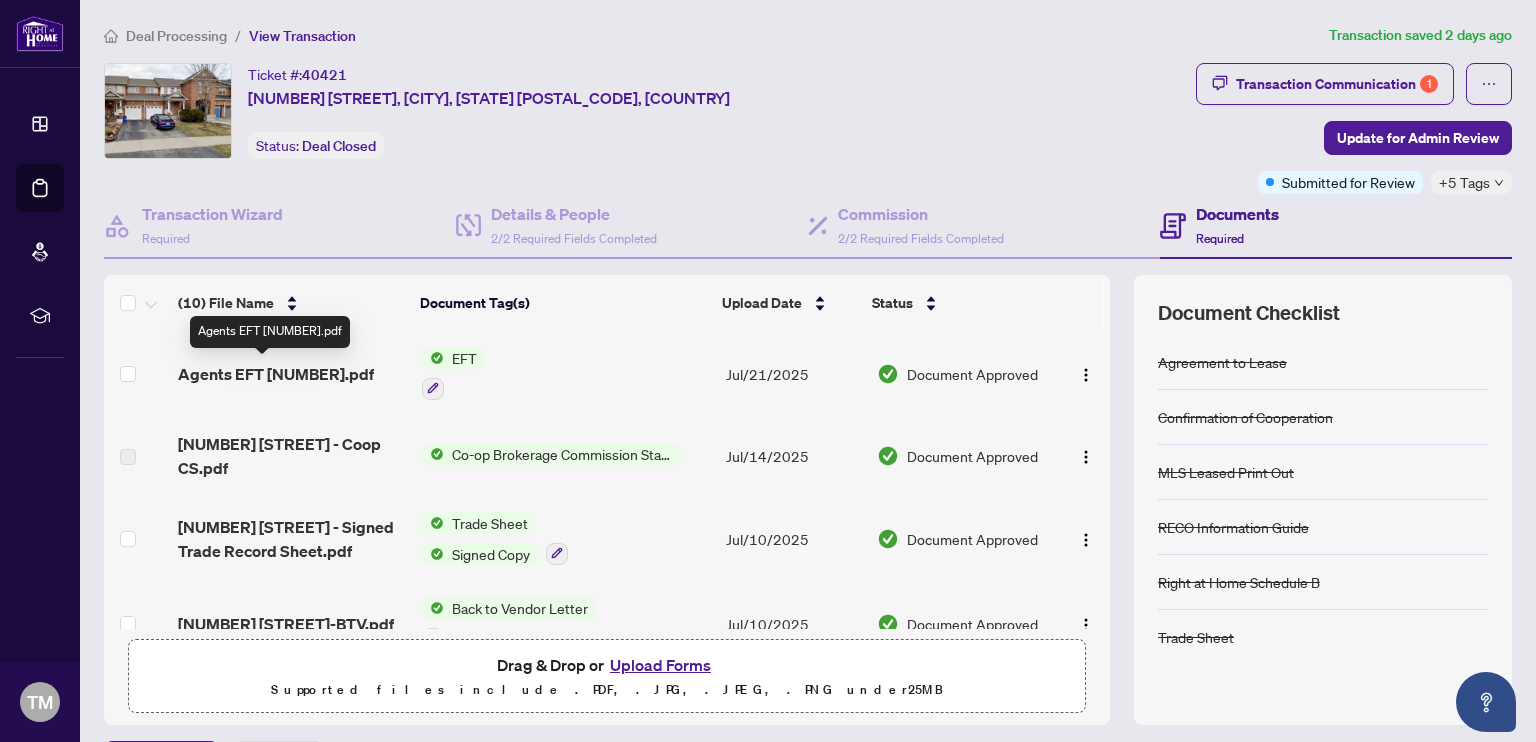 click on "Agents EFT [NUMBER].pdf" at bounding box center [276, 374] 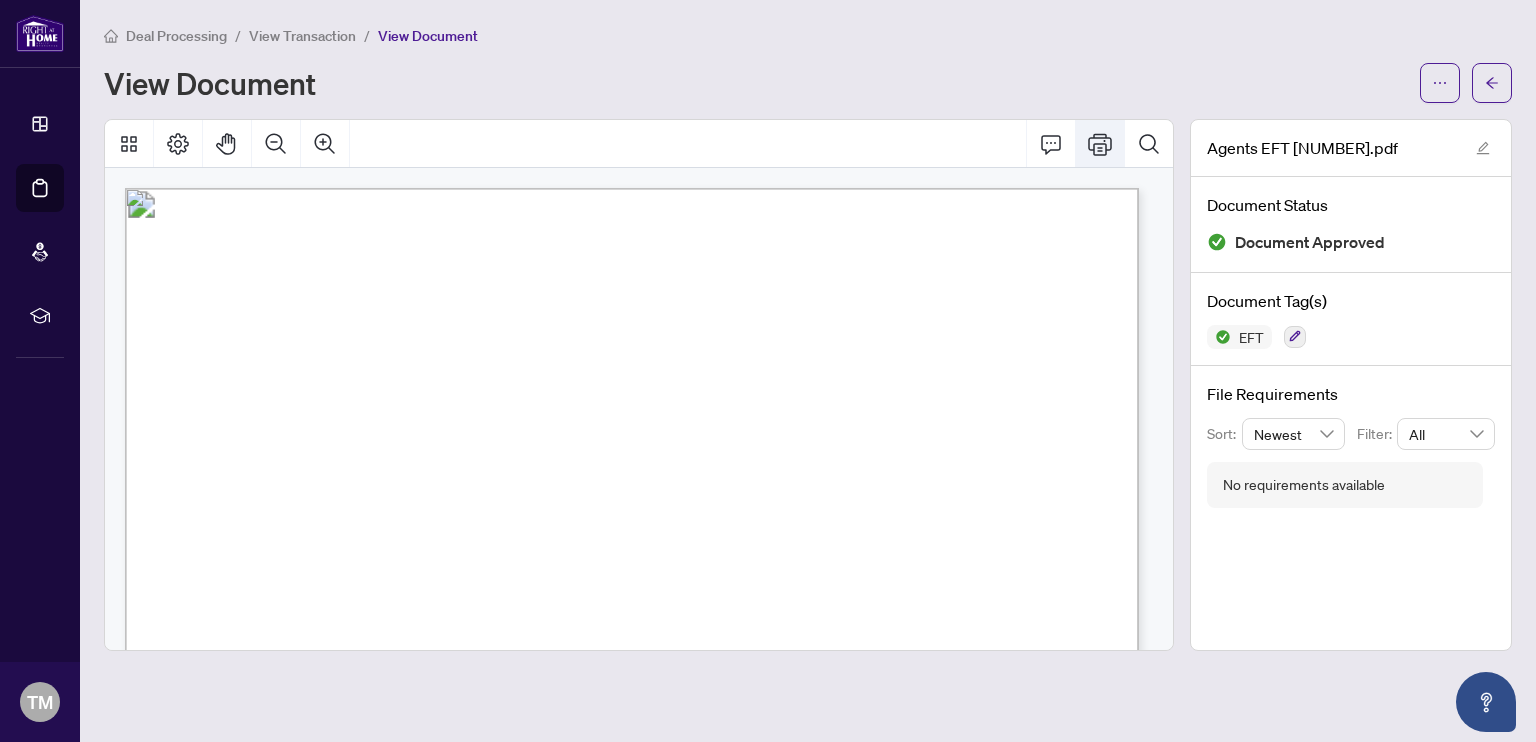 click 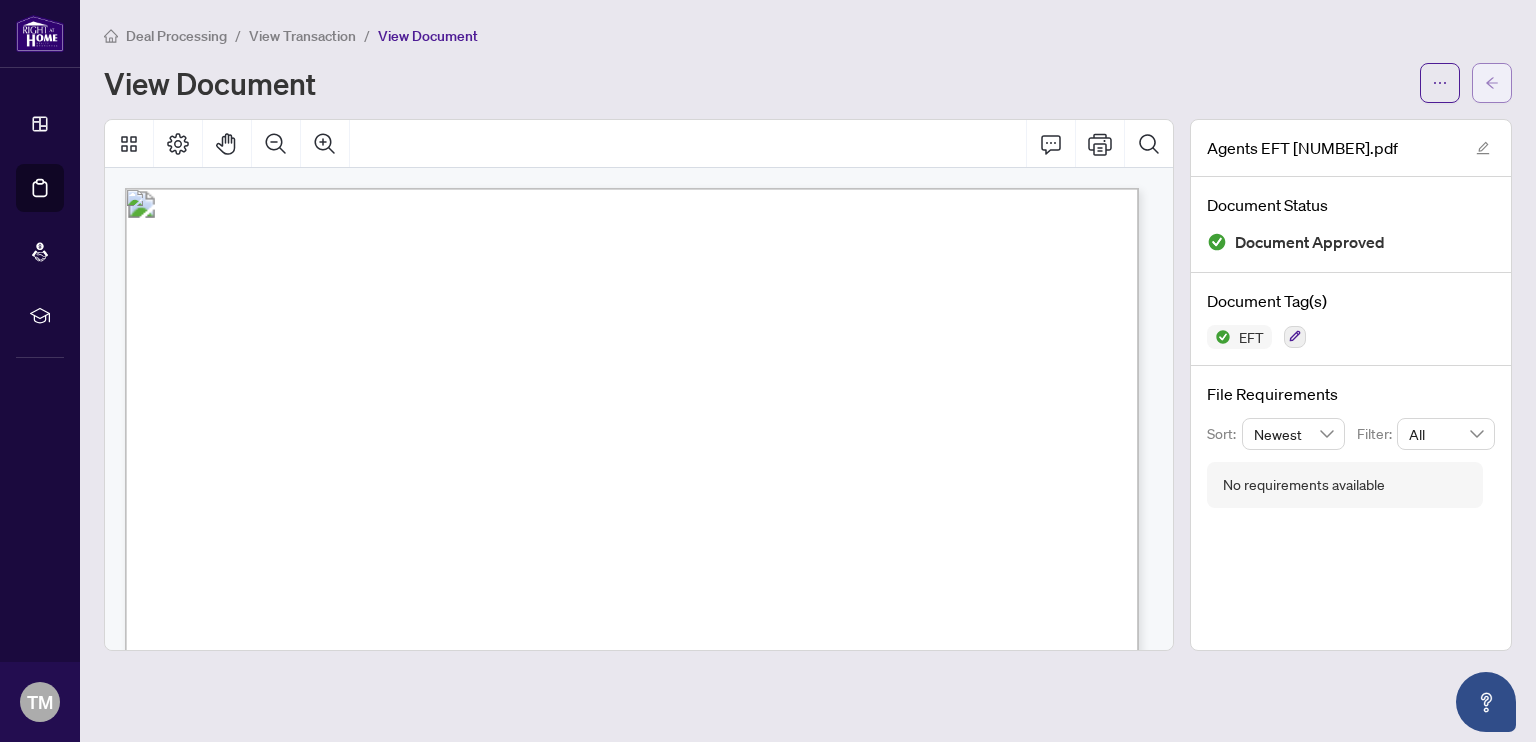 click 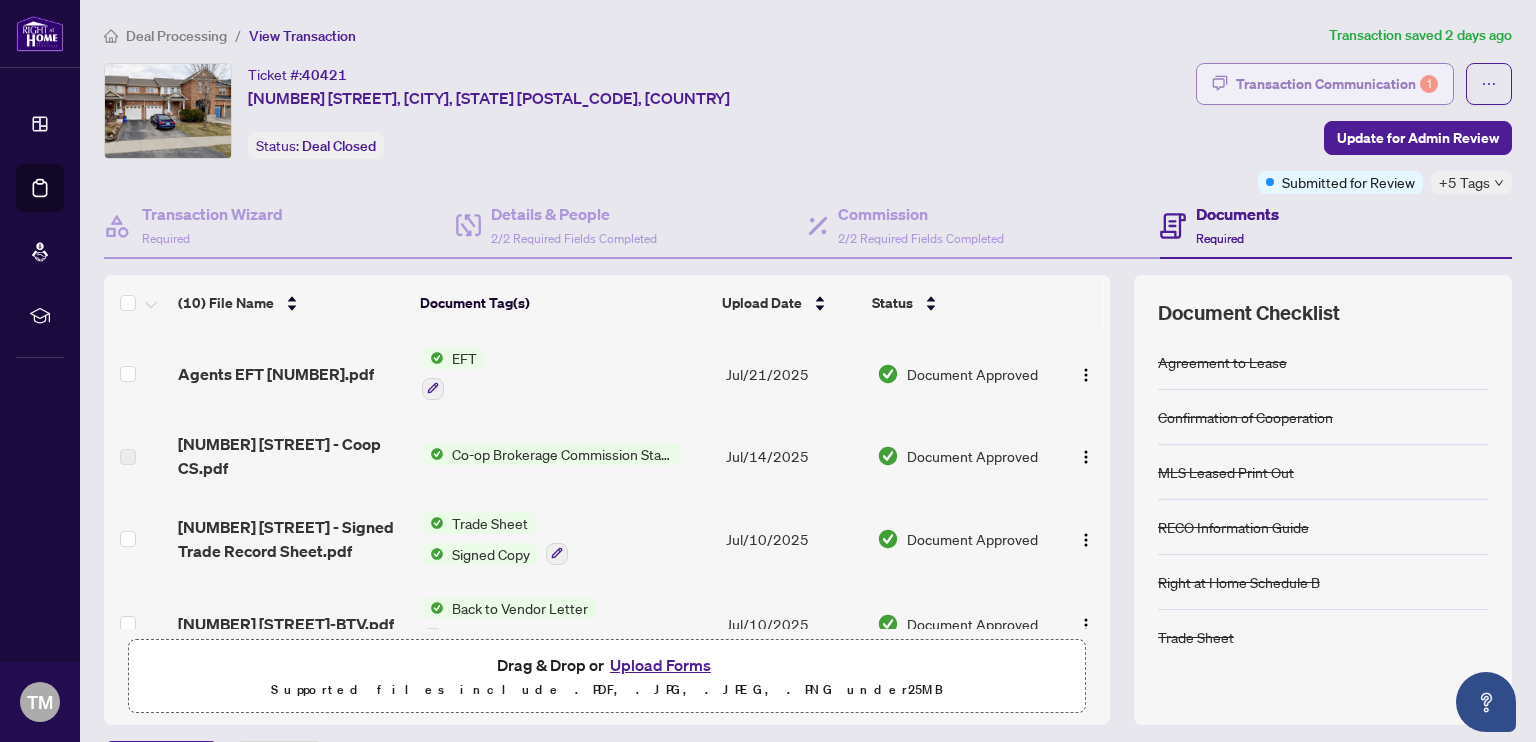 click on "Transaction Communication 1" at bounding box center (1337, 84) 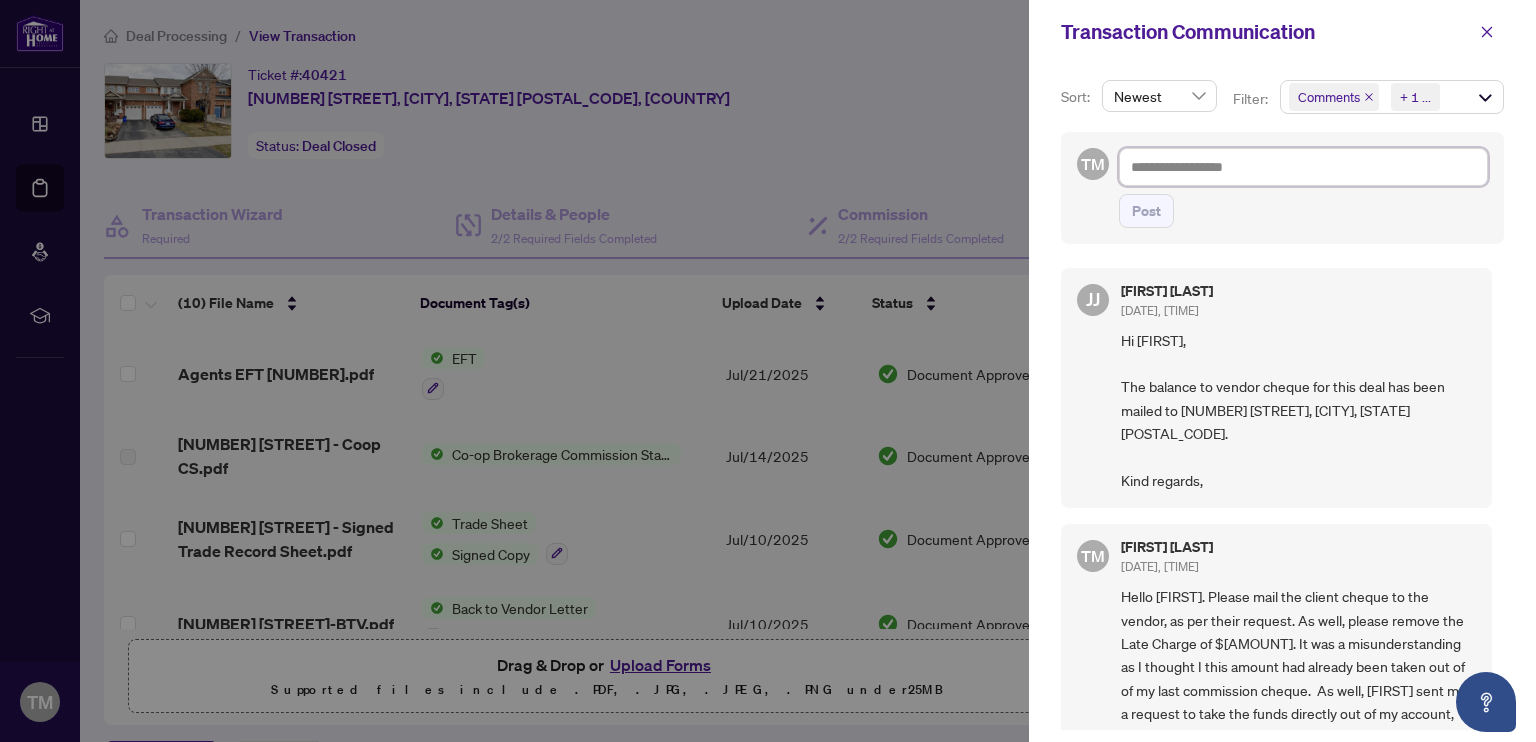 click at bounding box center (1303, 167) 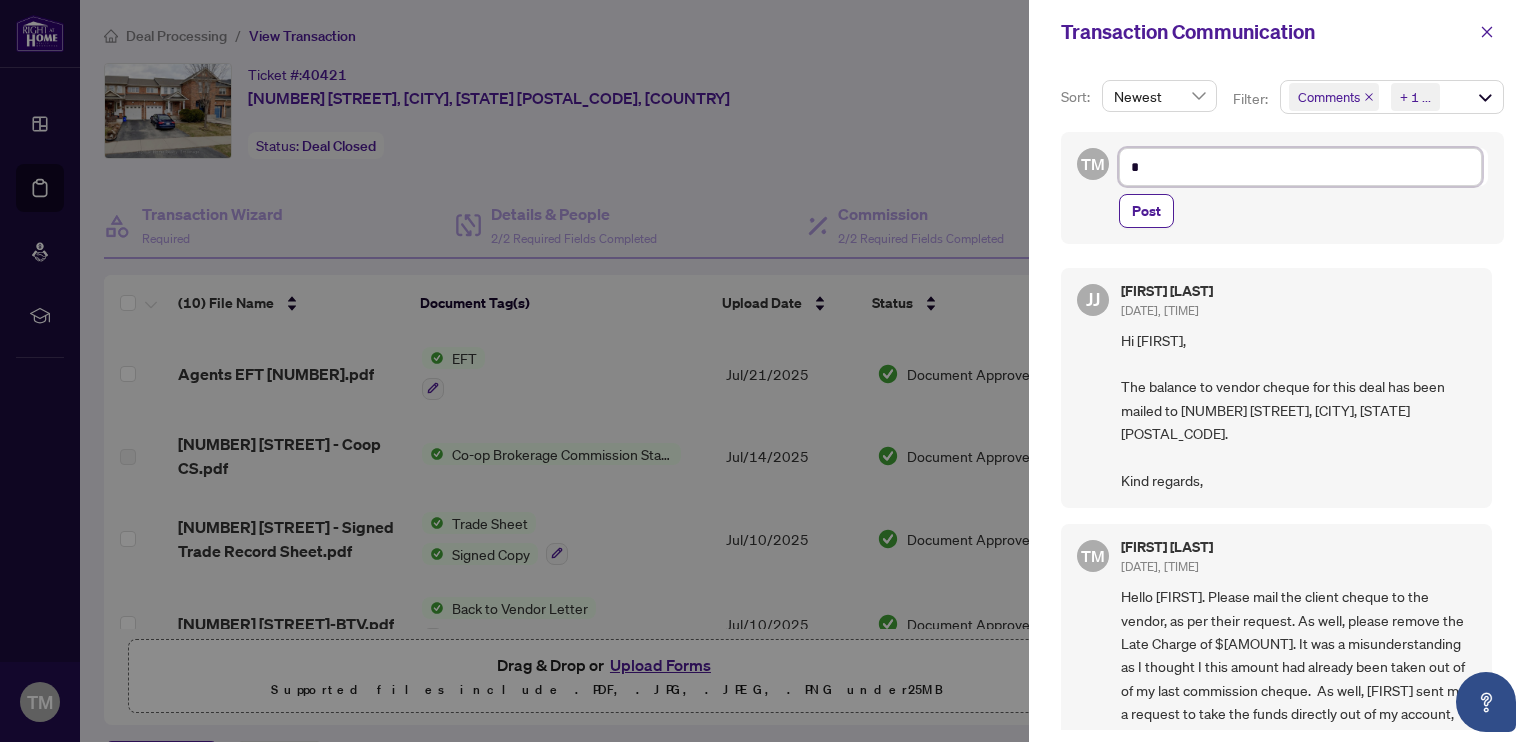 type on "**" 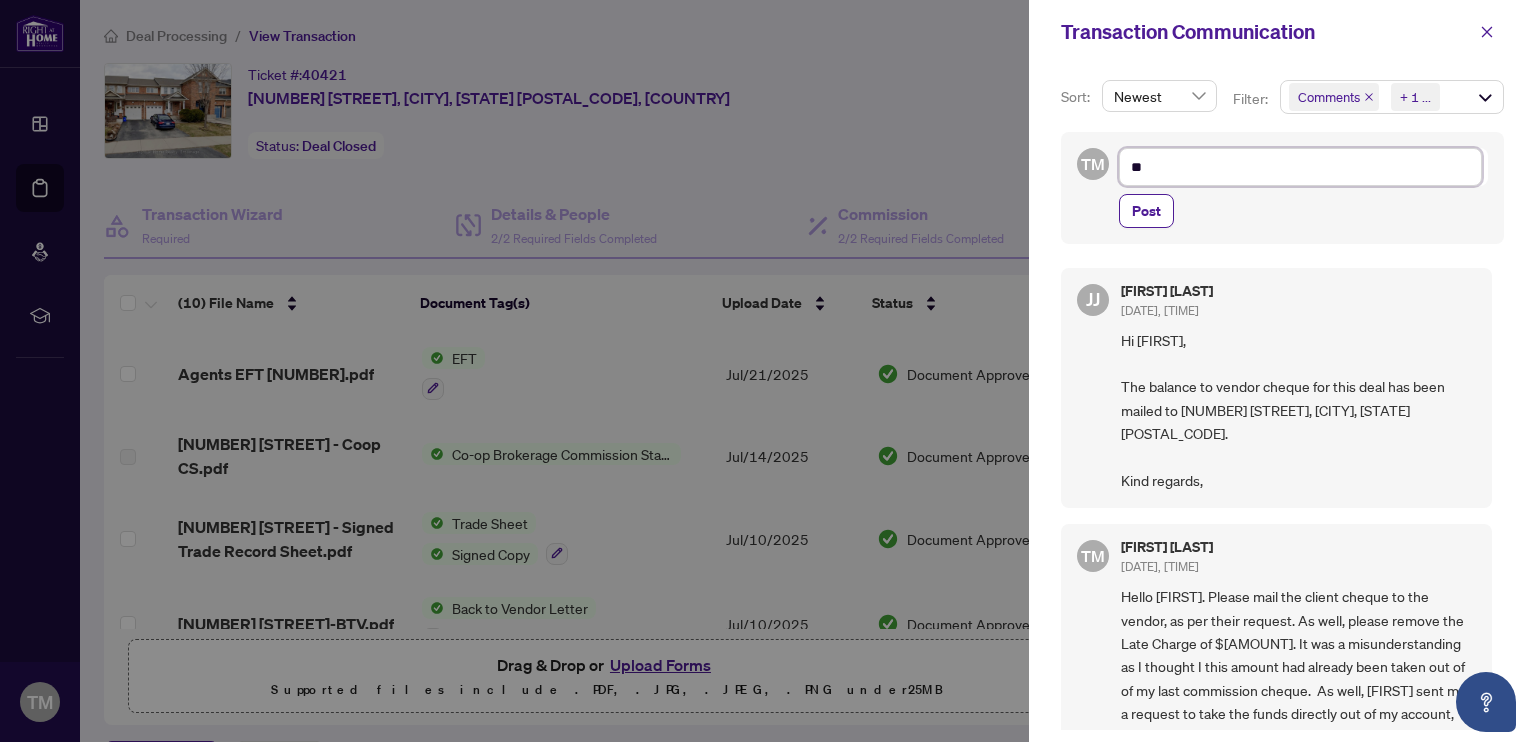 type on "***" 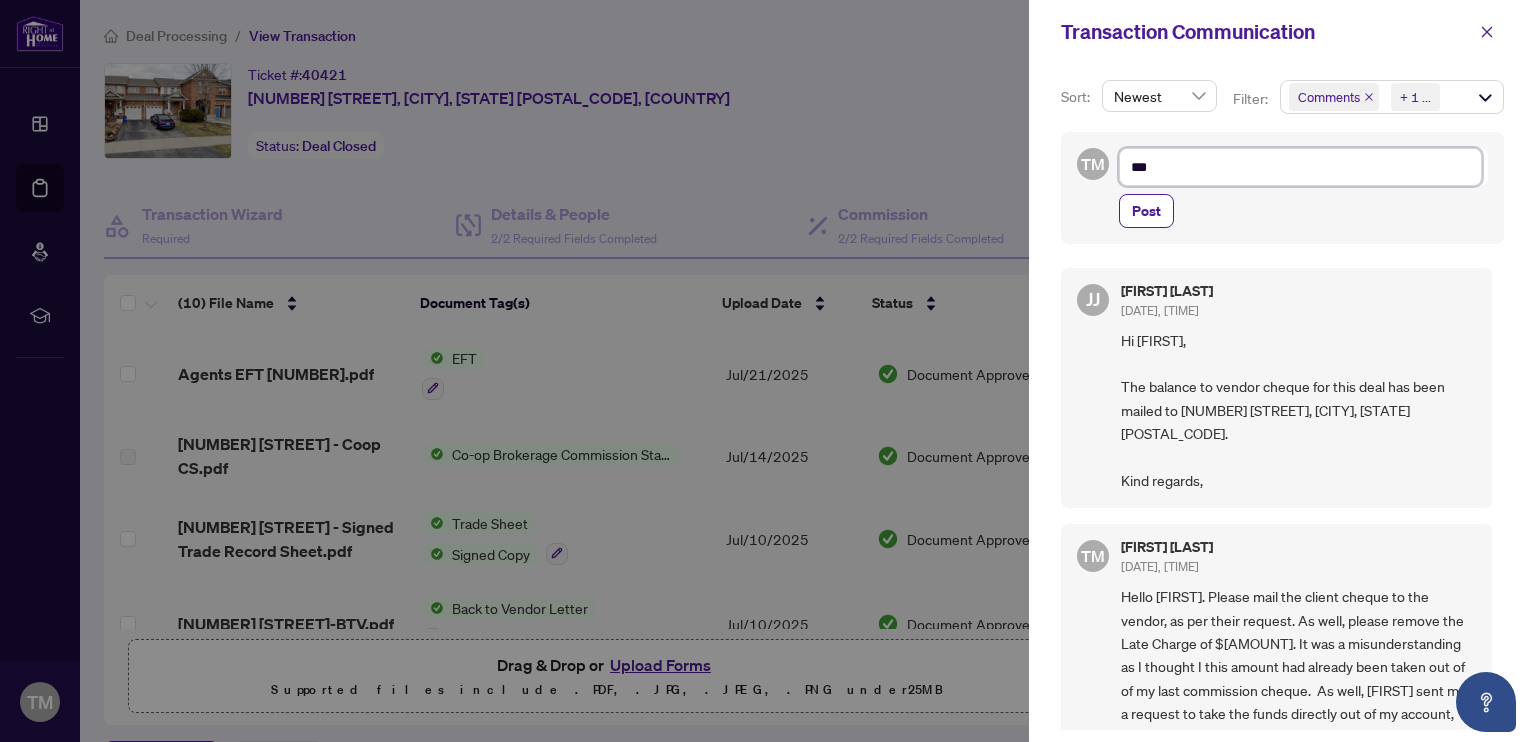 type on "****" 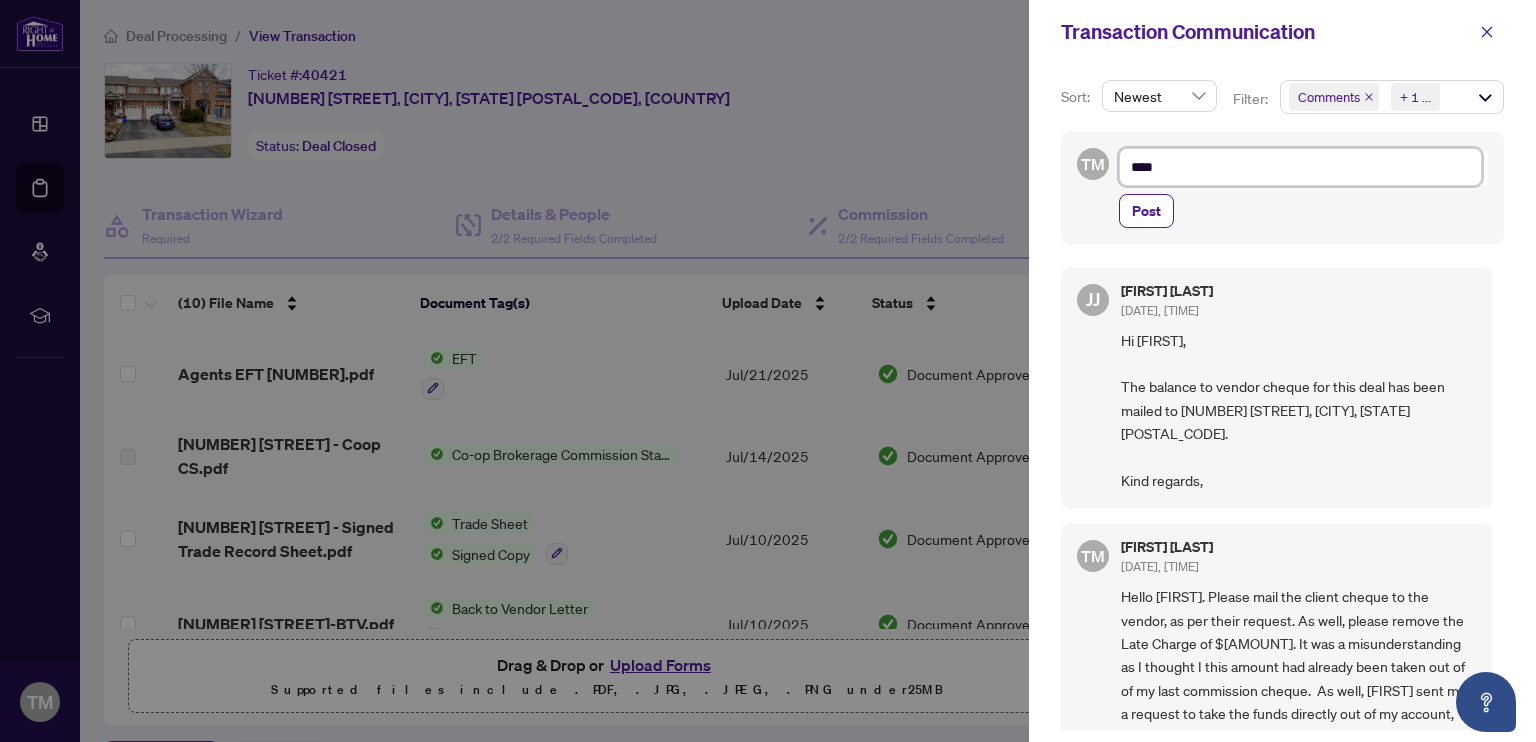 type on "*****" 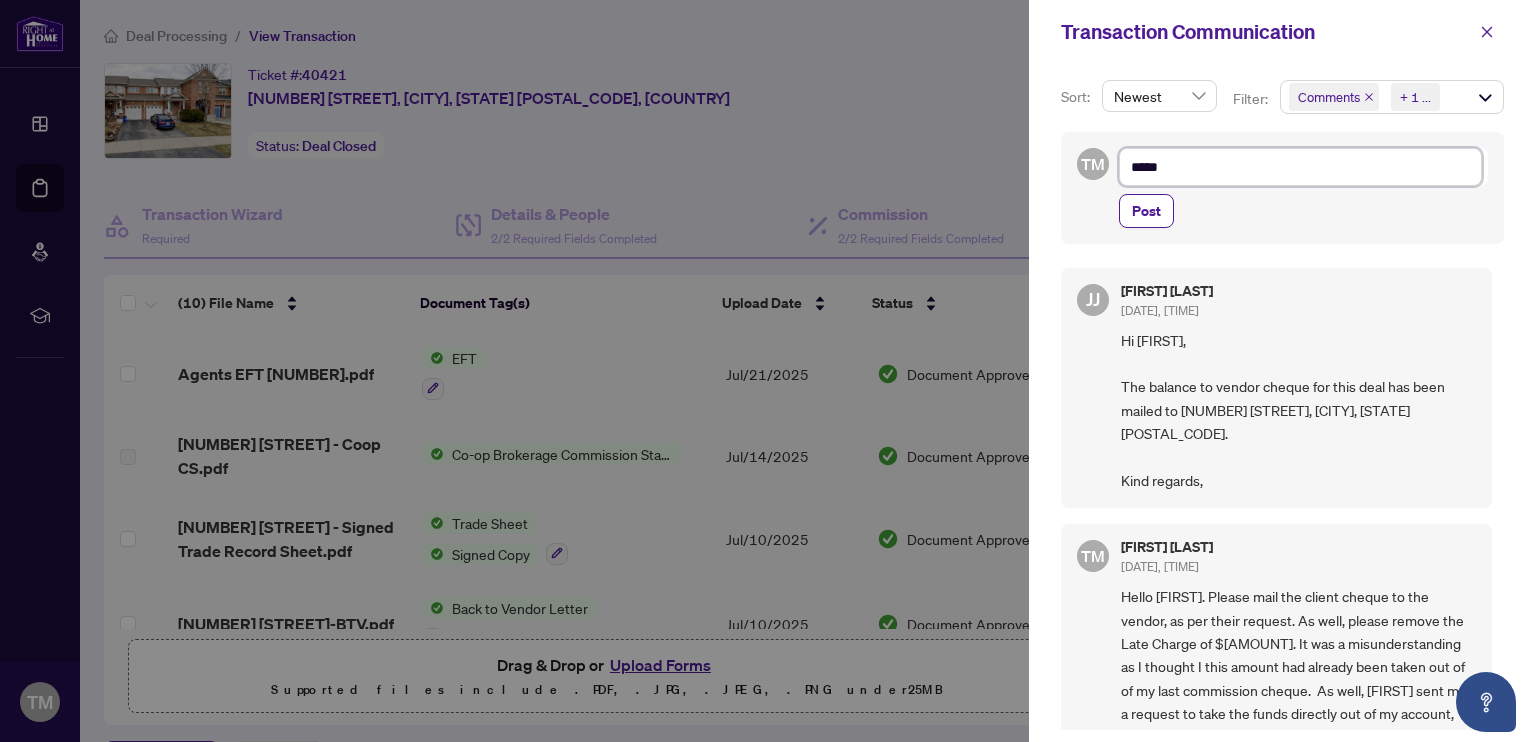 type on "*****" 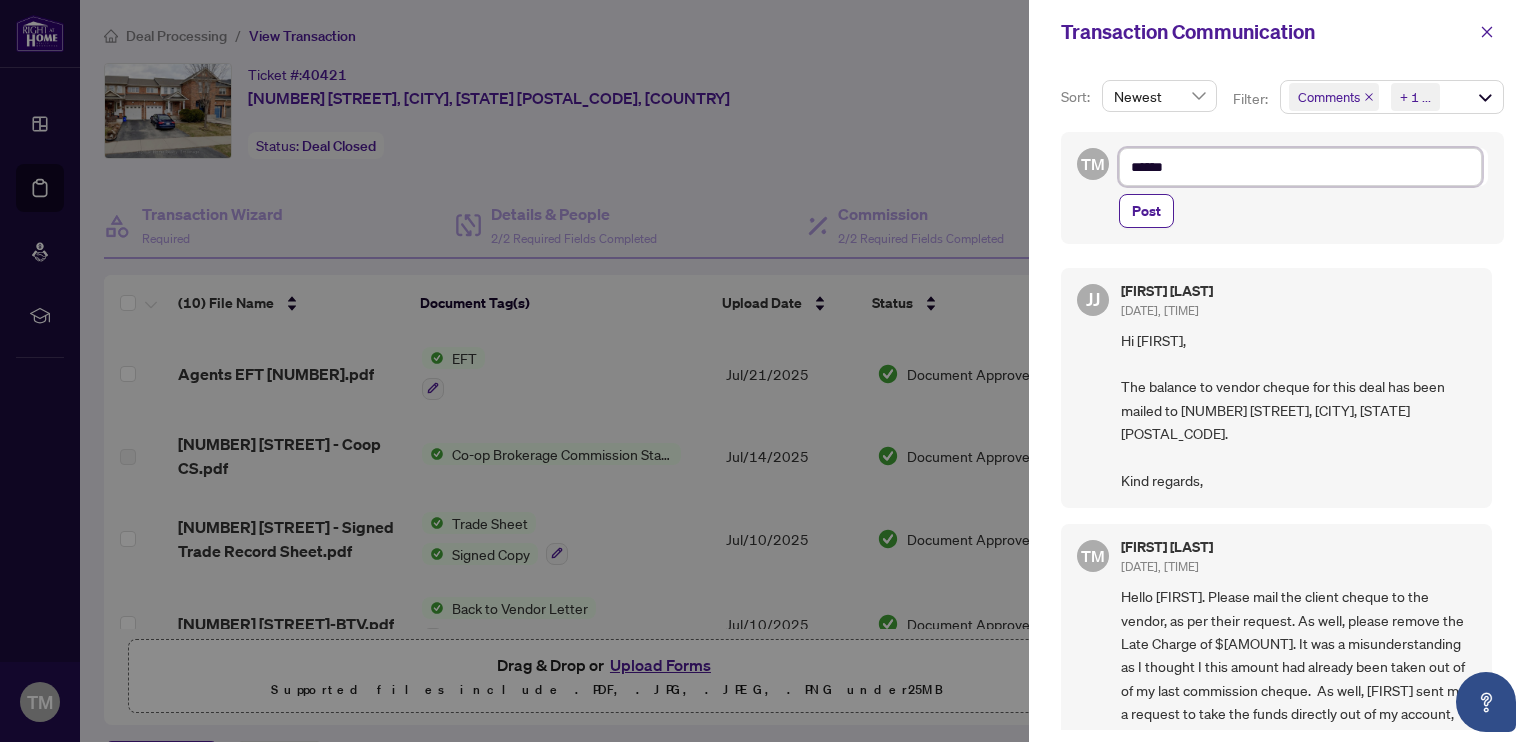 type on "*******" 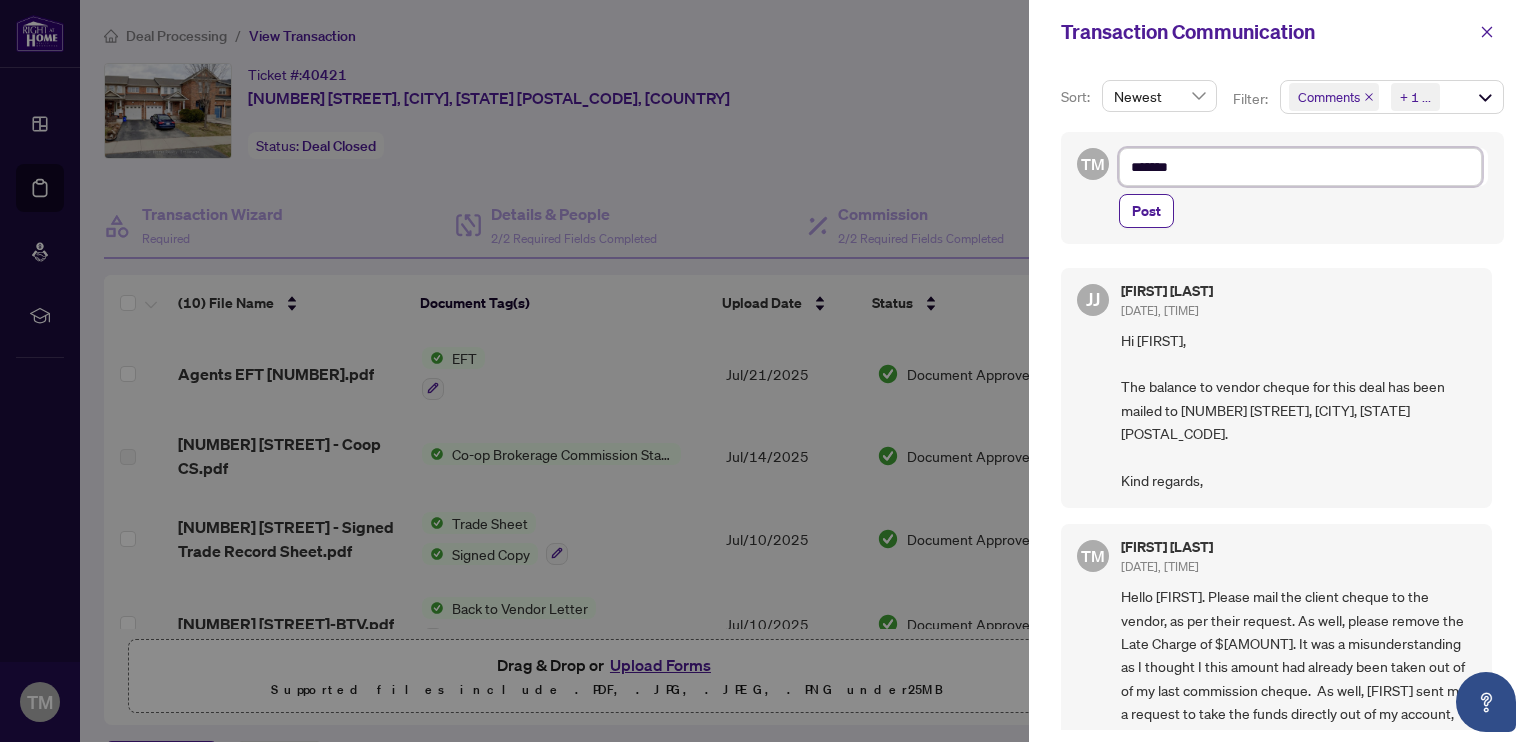 type on "********" 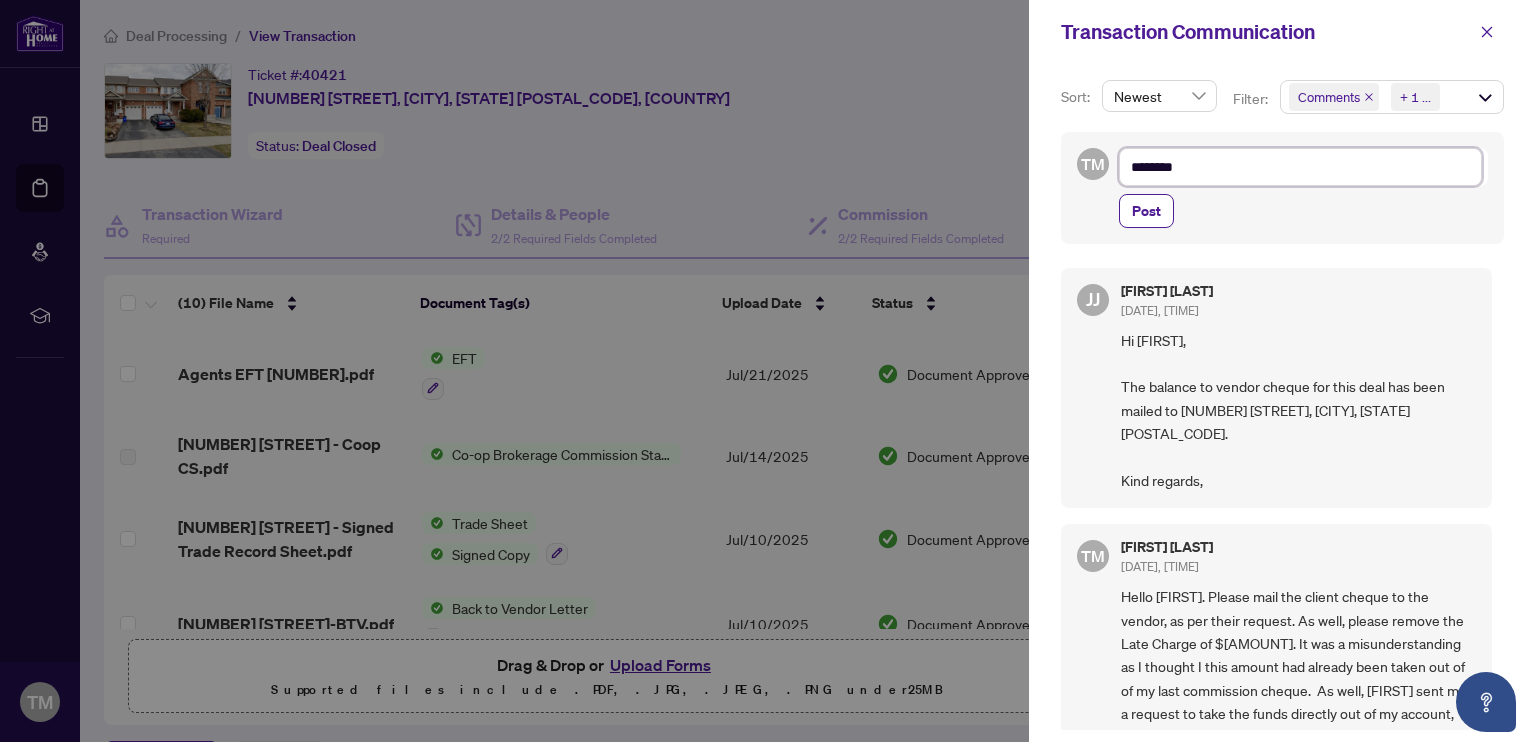 type on "*********" 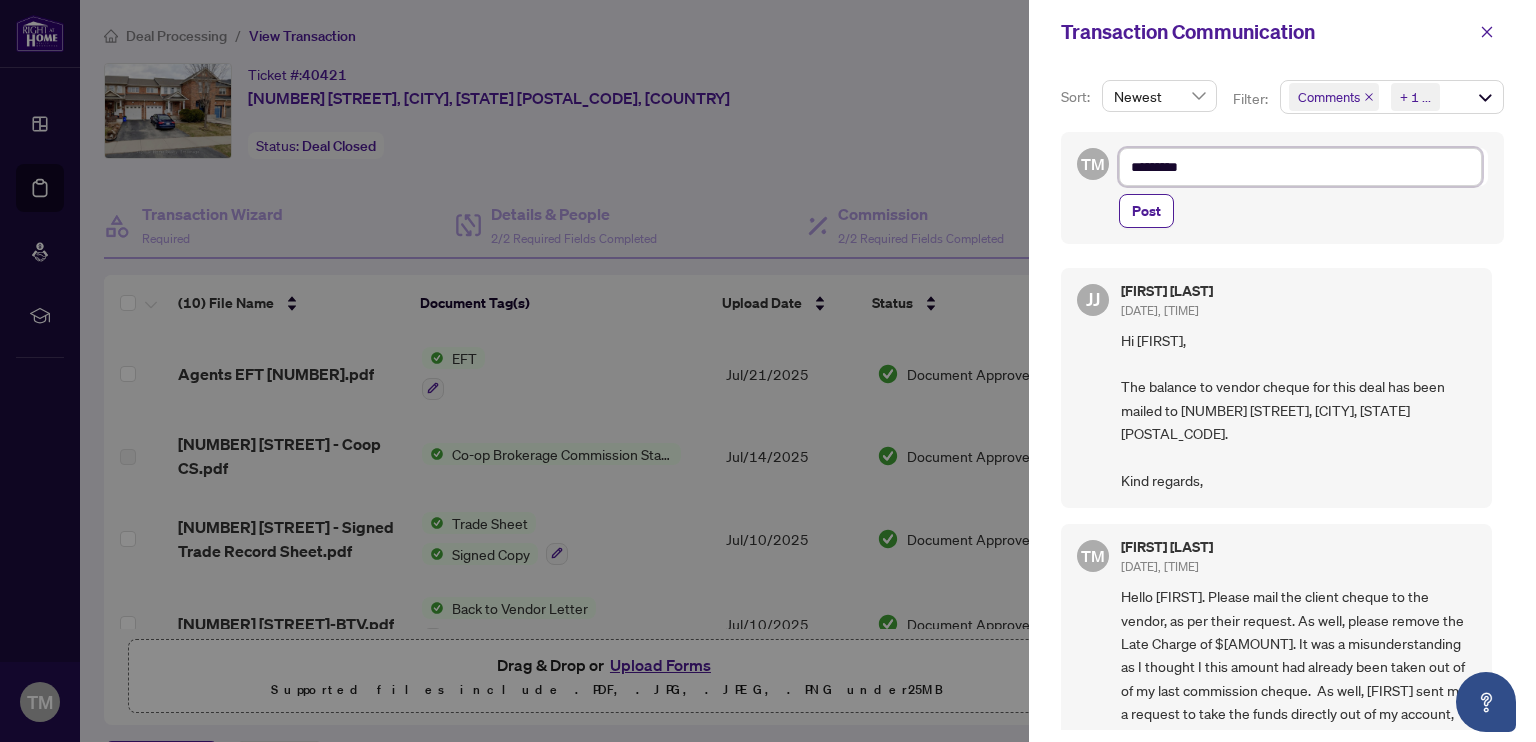 type on "*********" 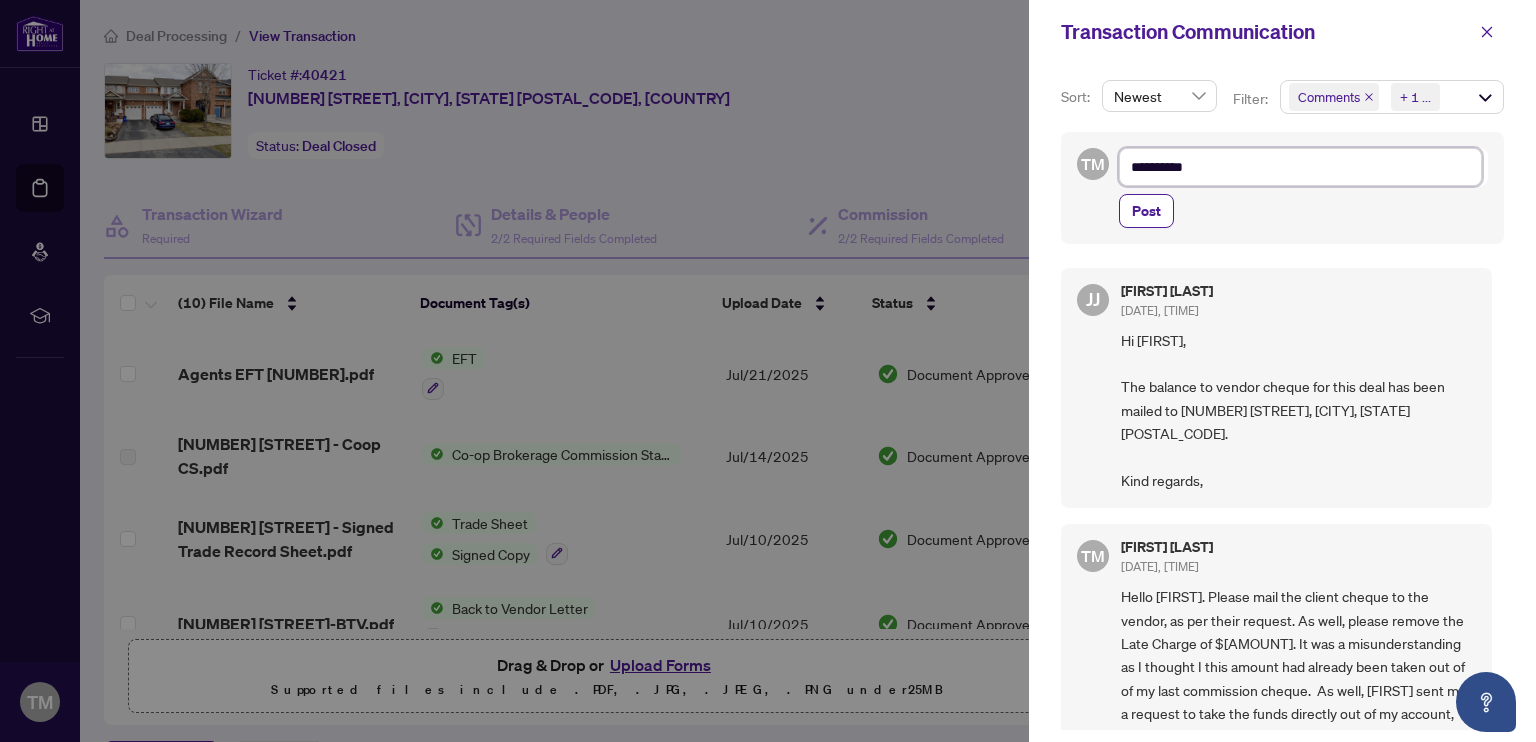 type on "**********" 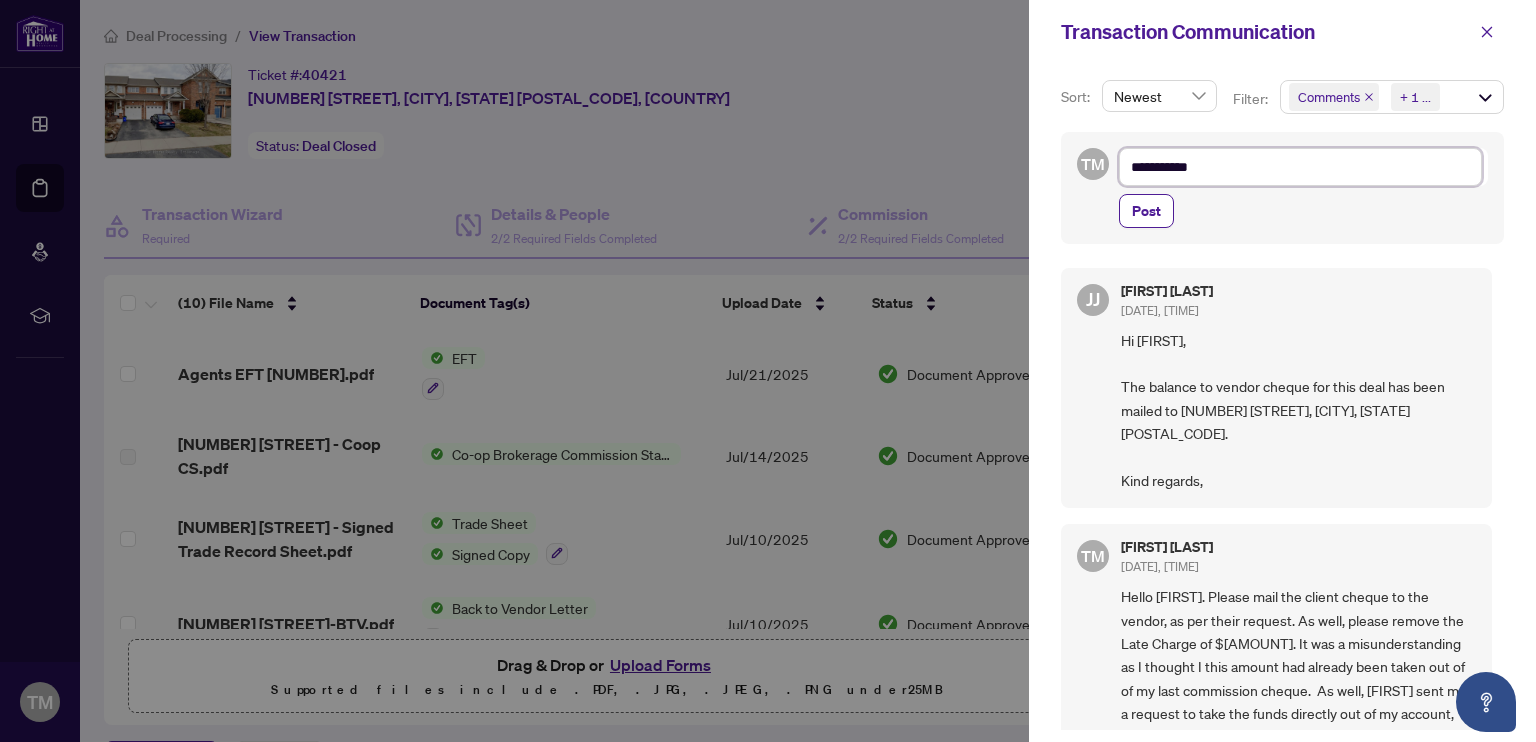 type on "**********" 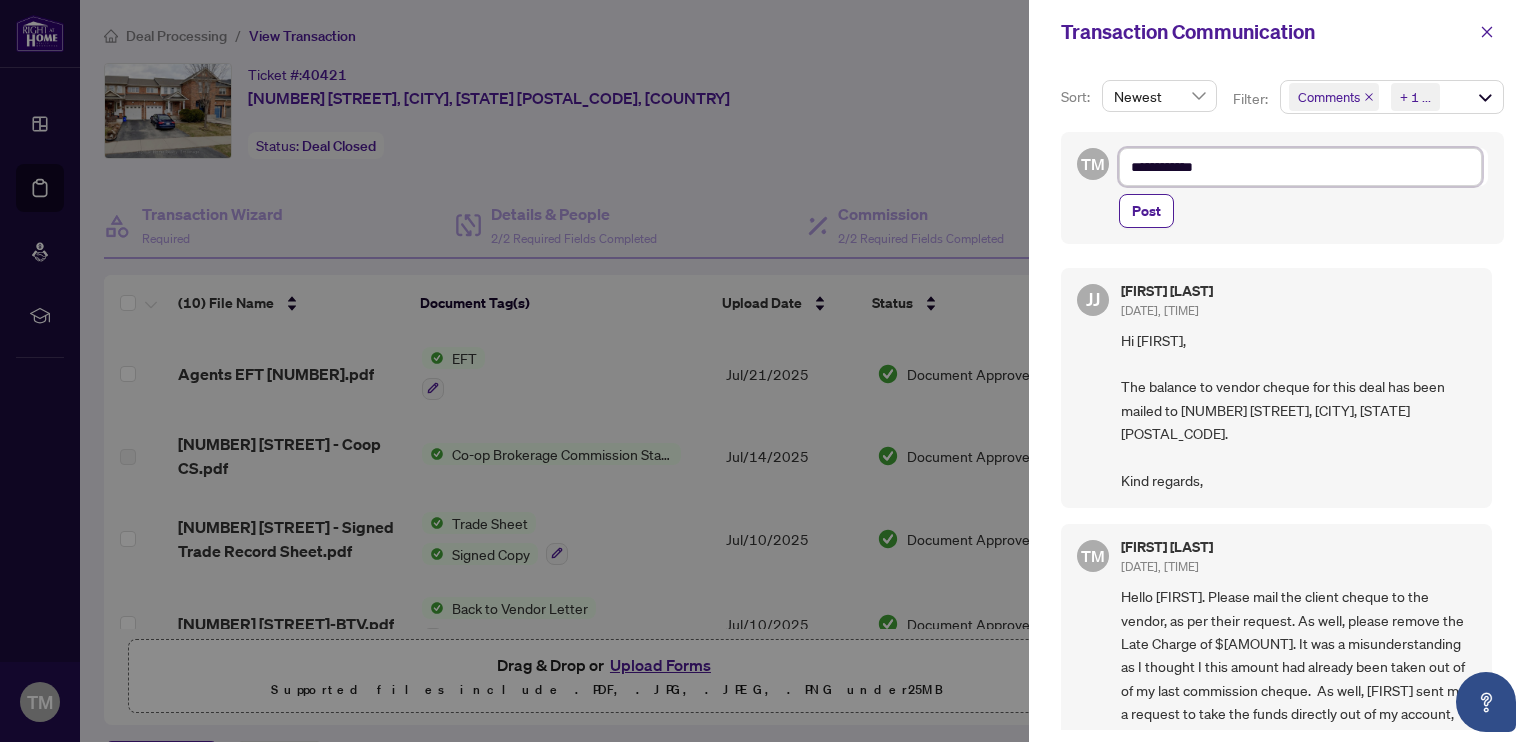 type on "**********" 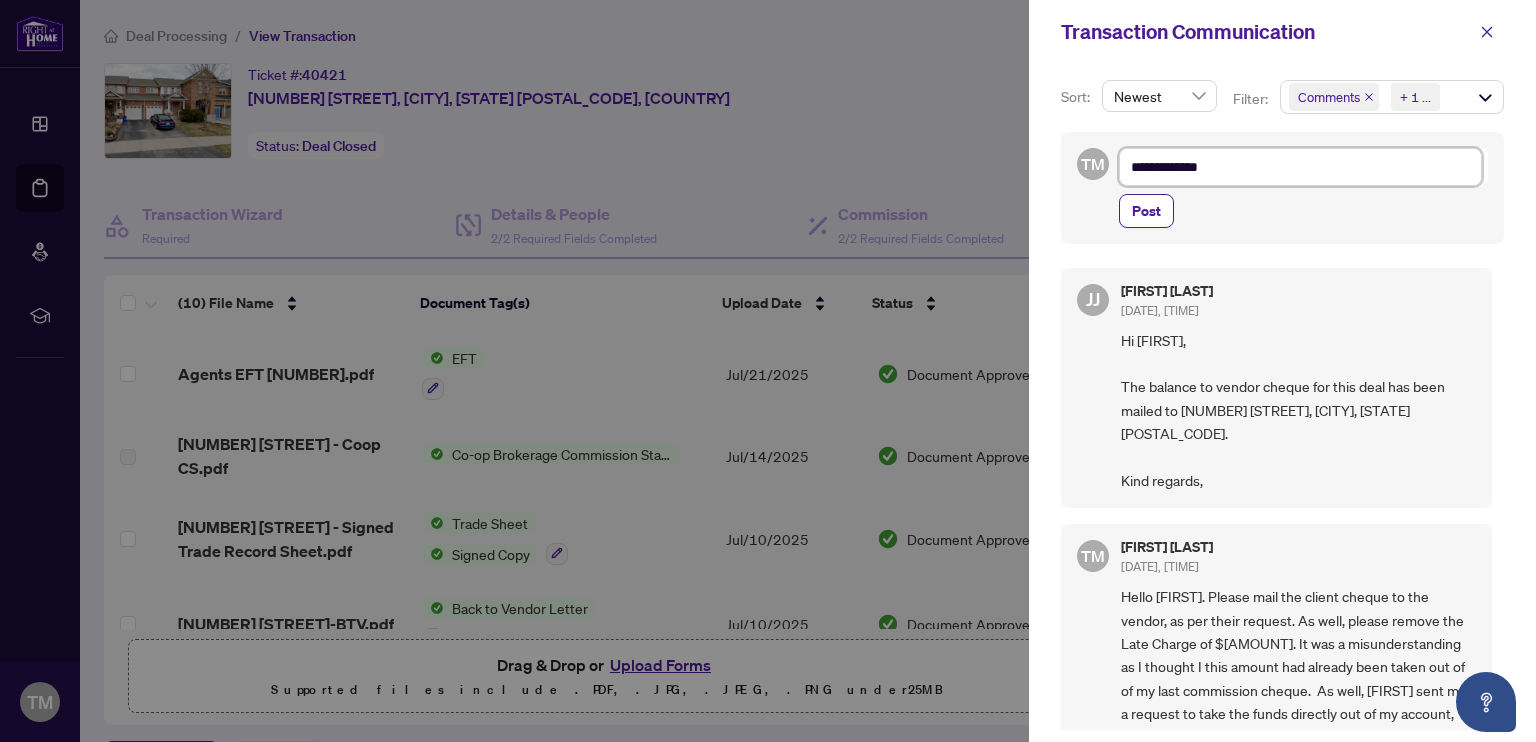type on "**********" 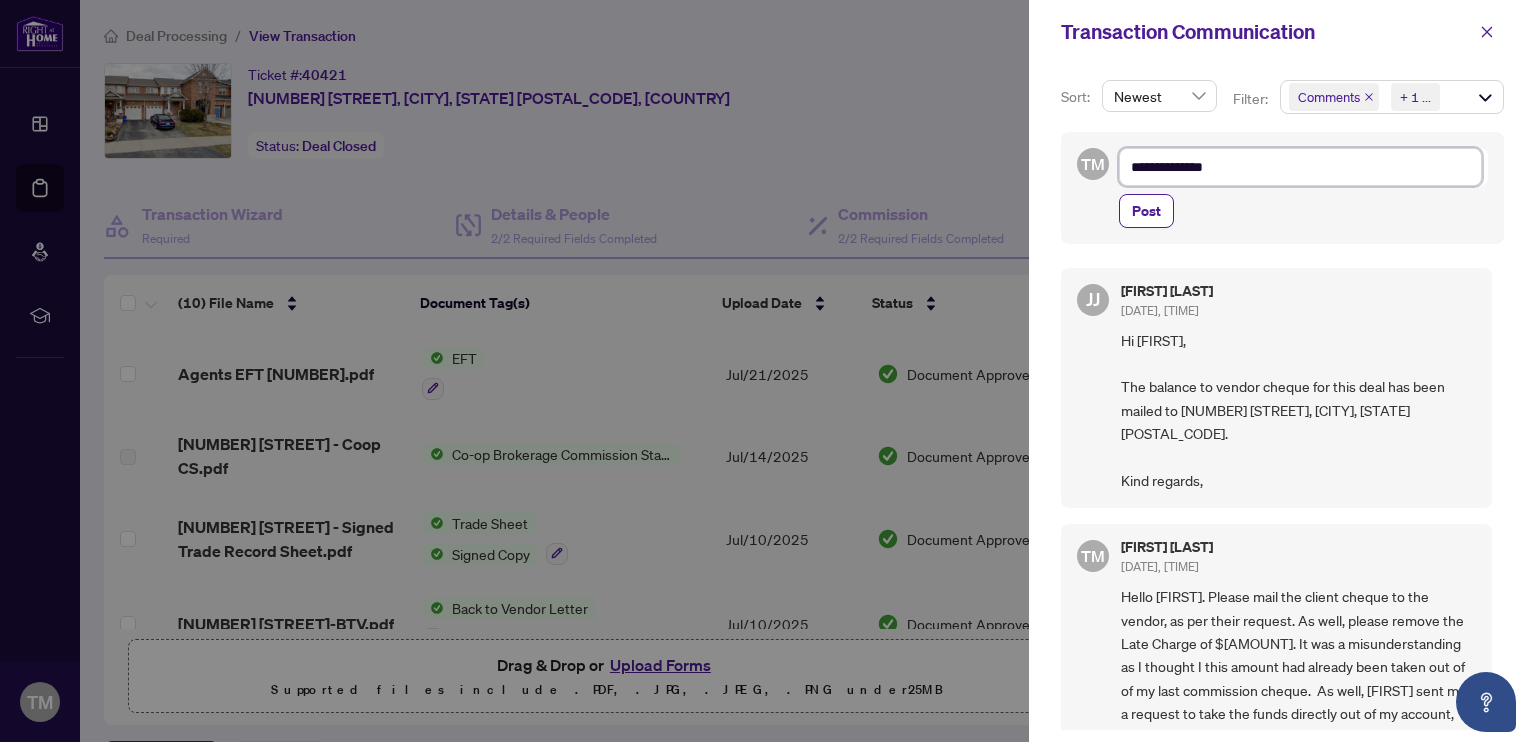 type on "**********" 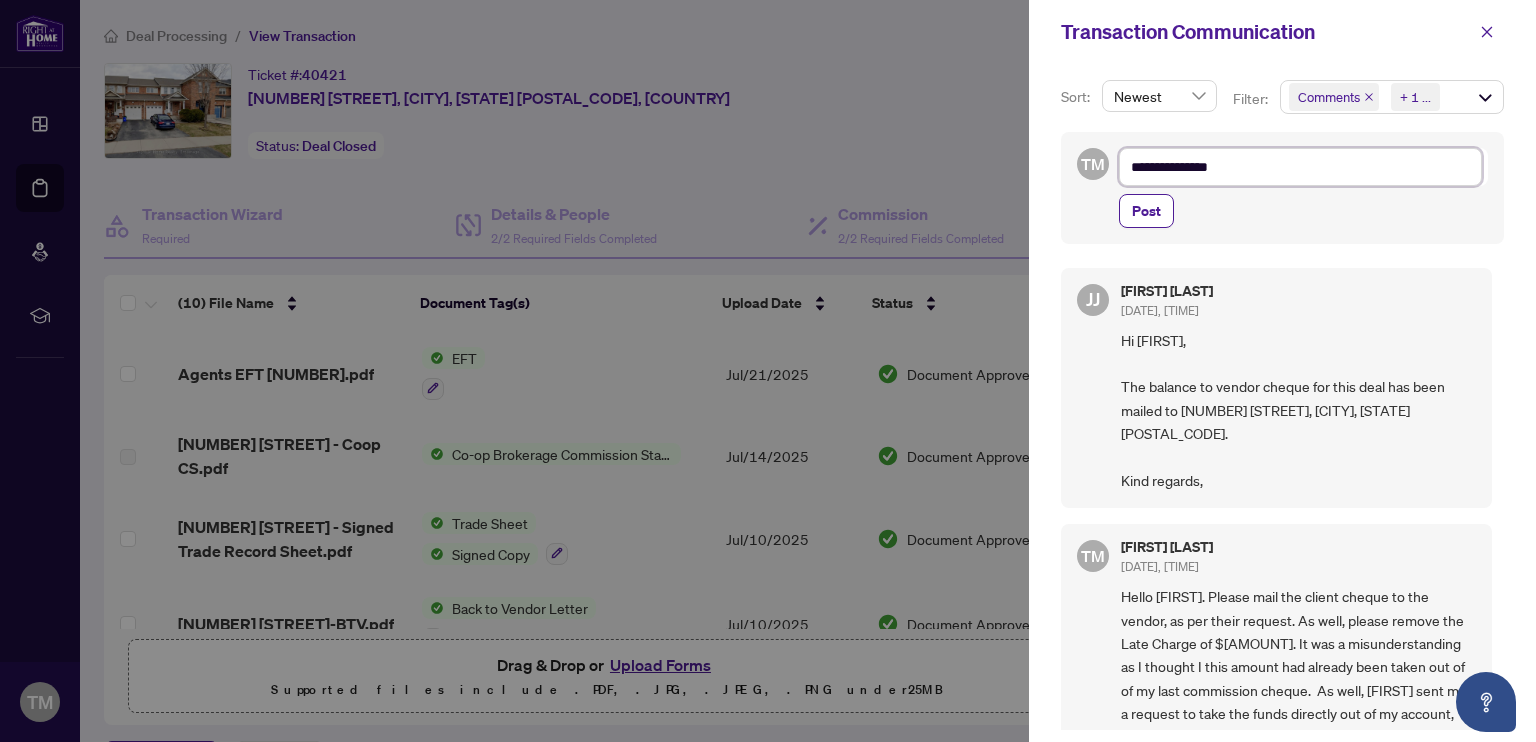 type on "**********" 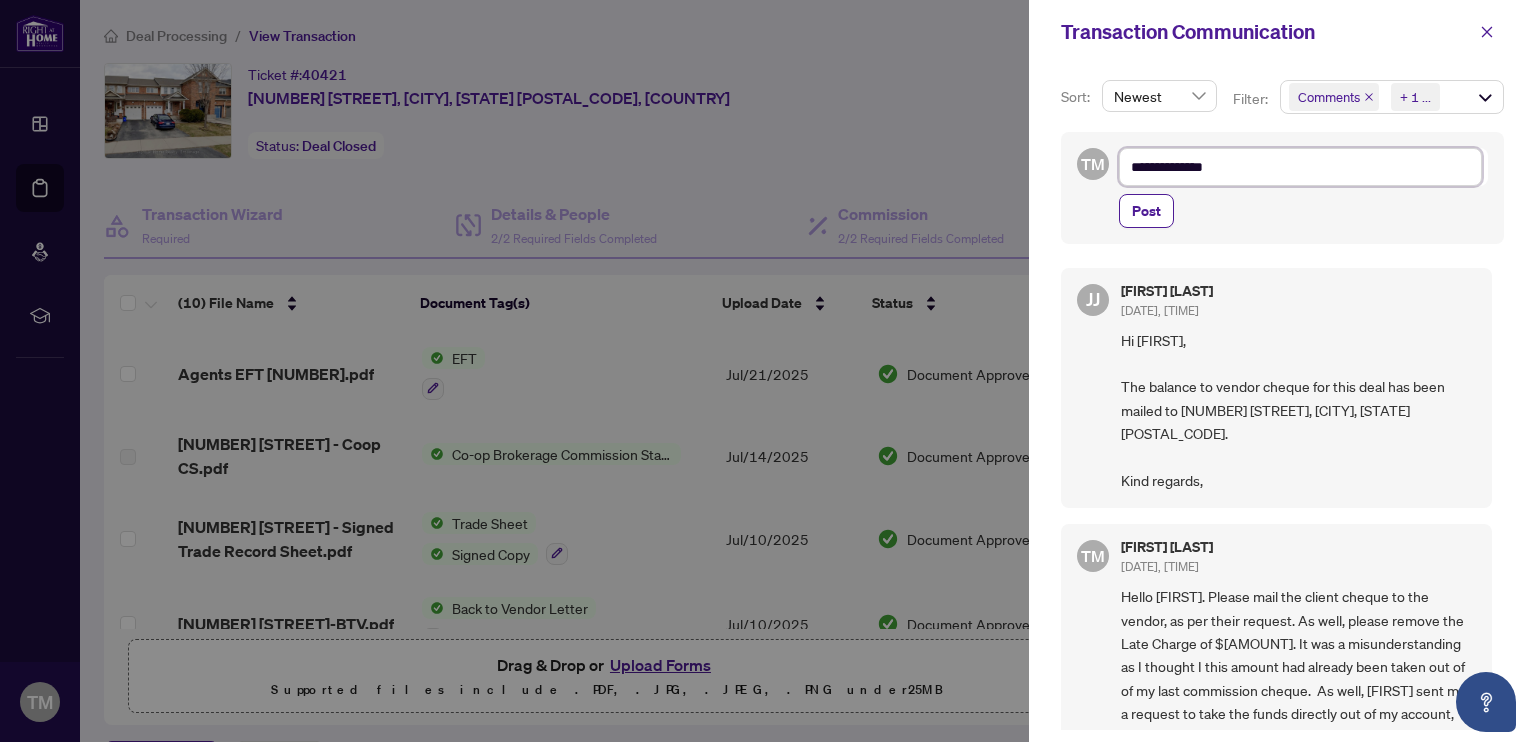 type on "**********" 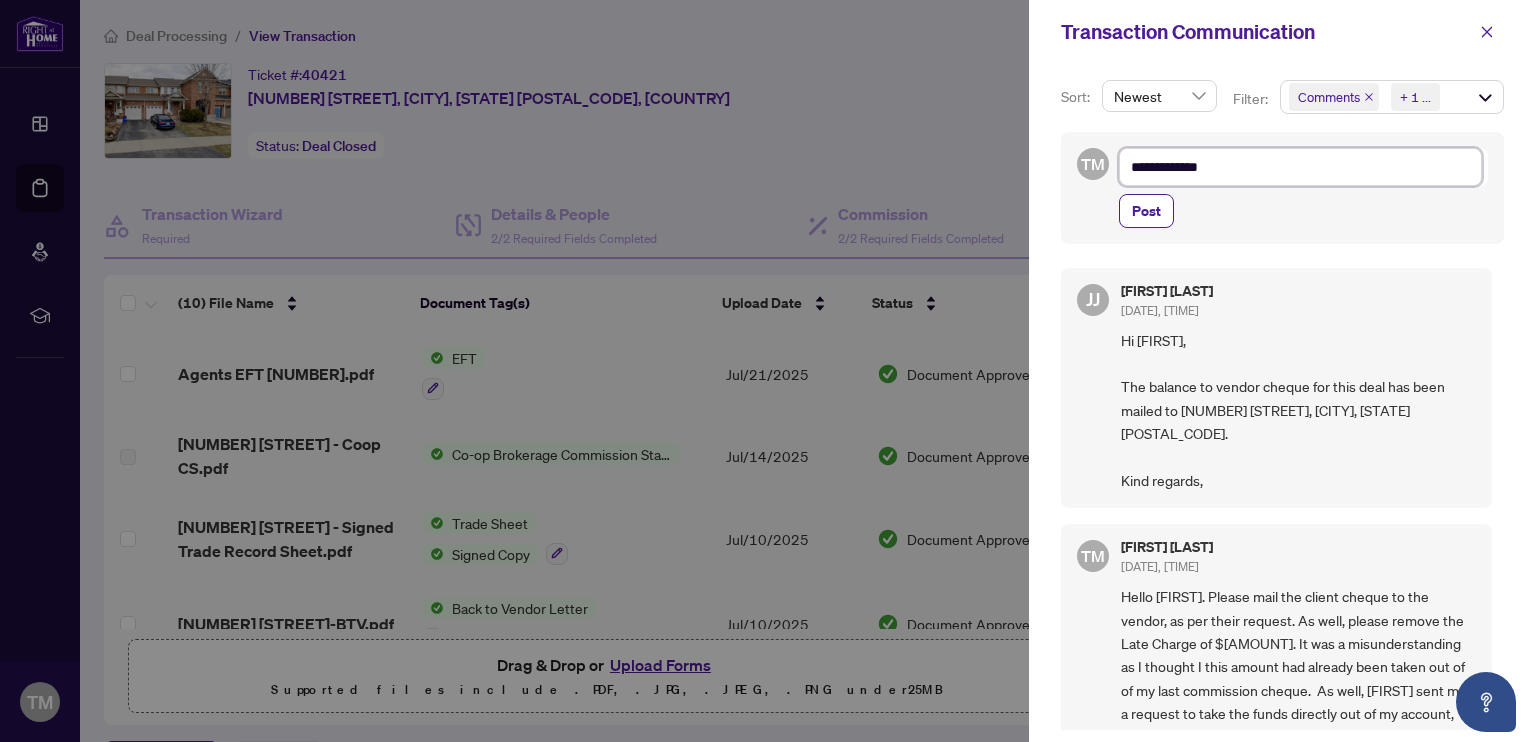 type on "**********" 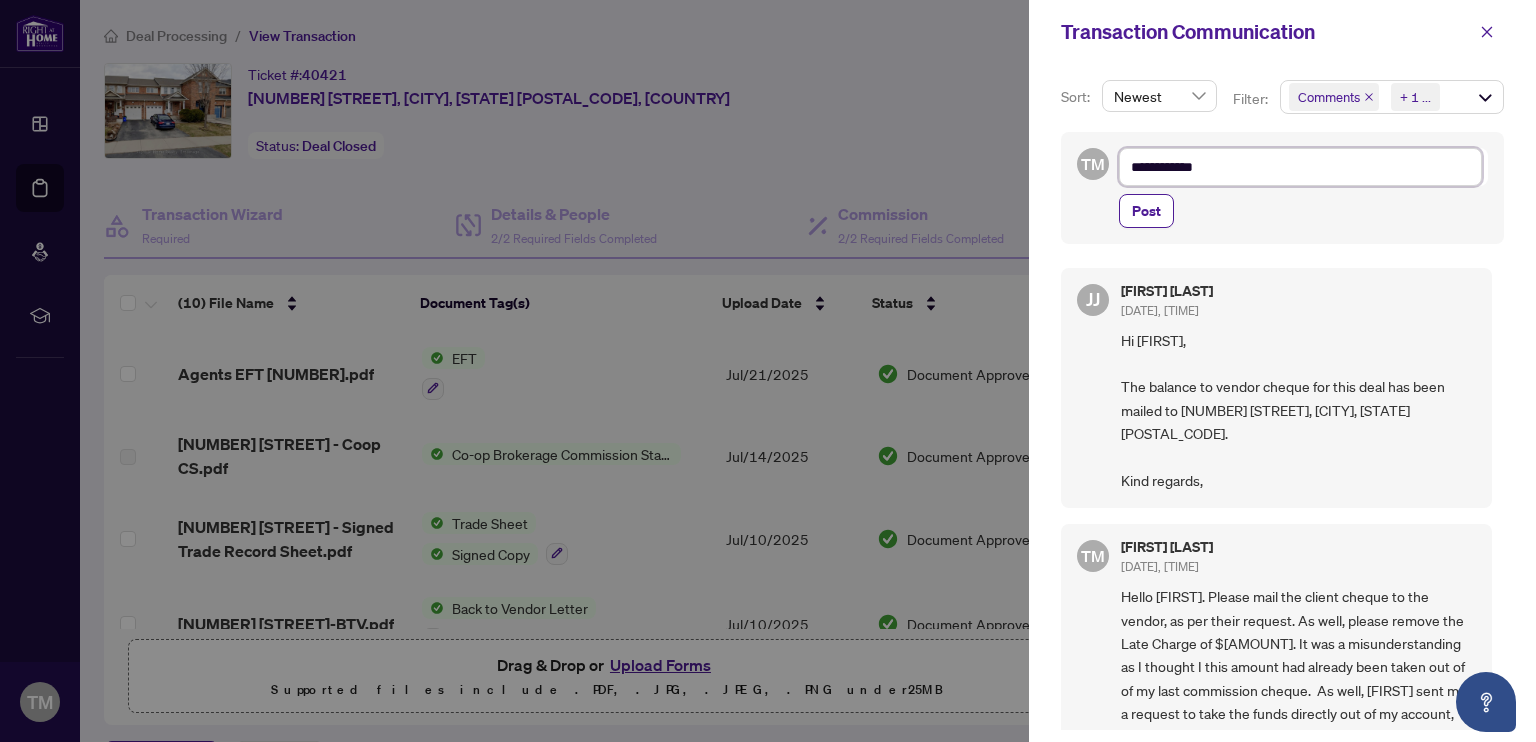 type on "**********" 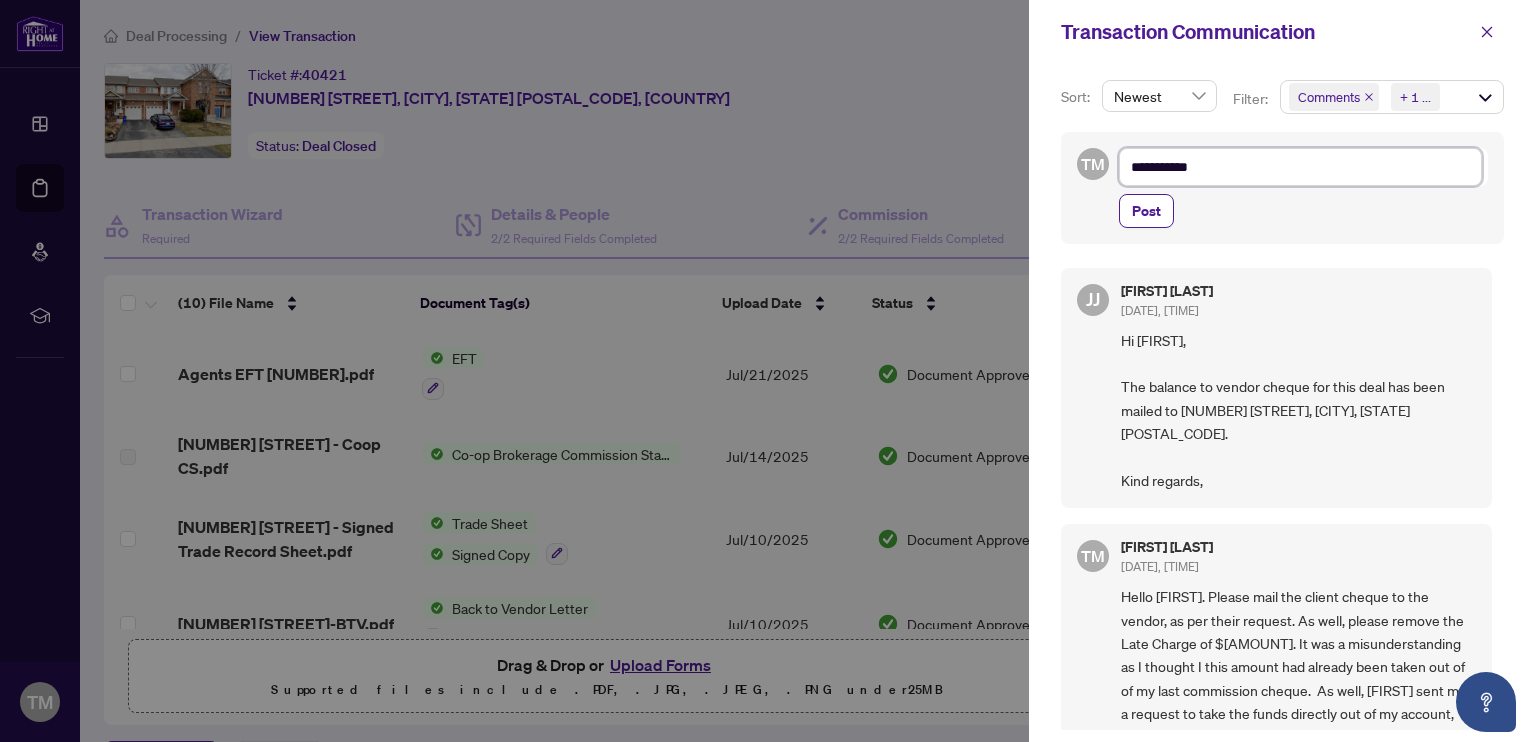 type on "*********" 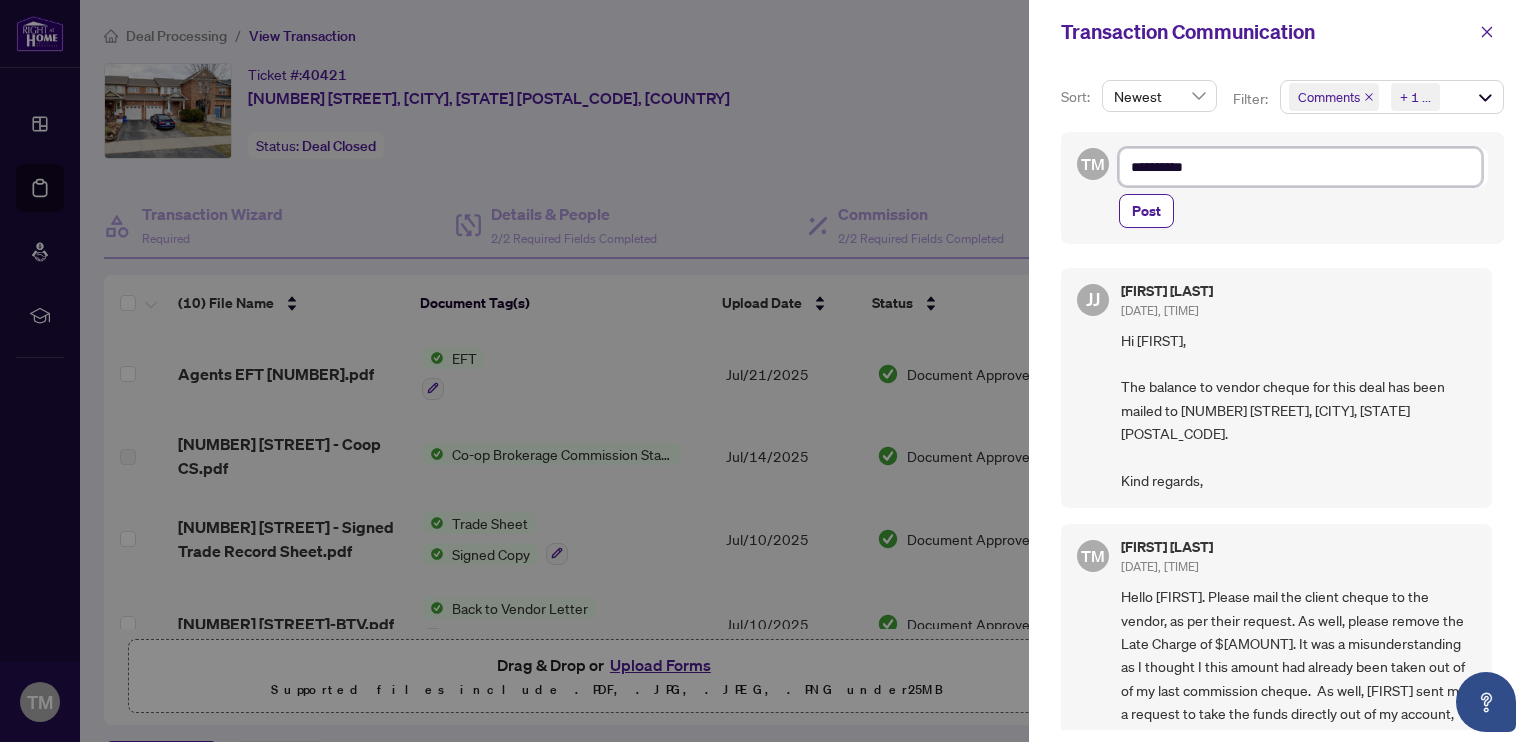 type on "*********" 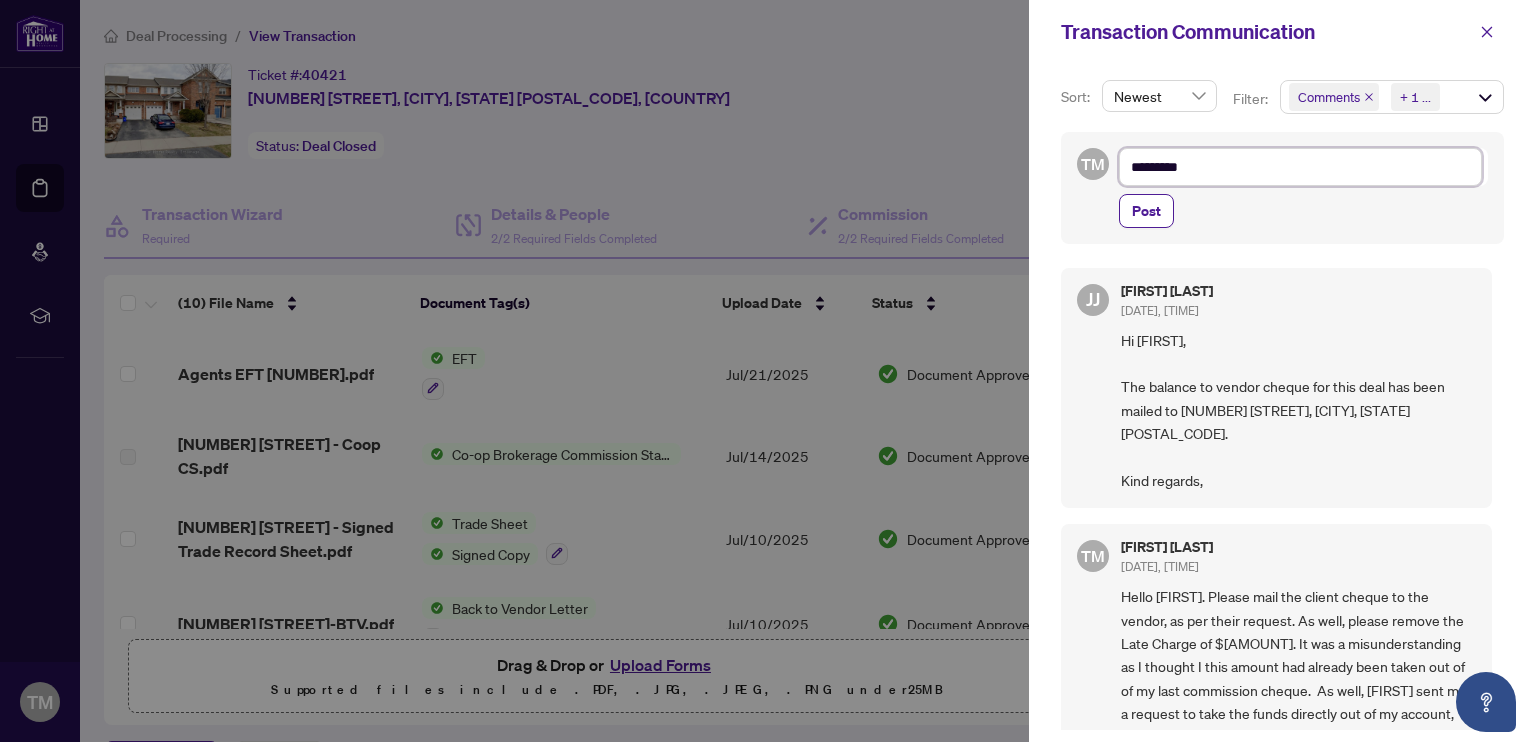 type on "********" 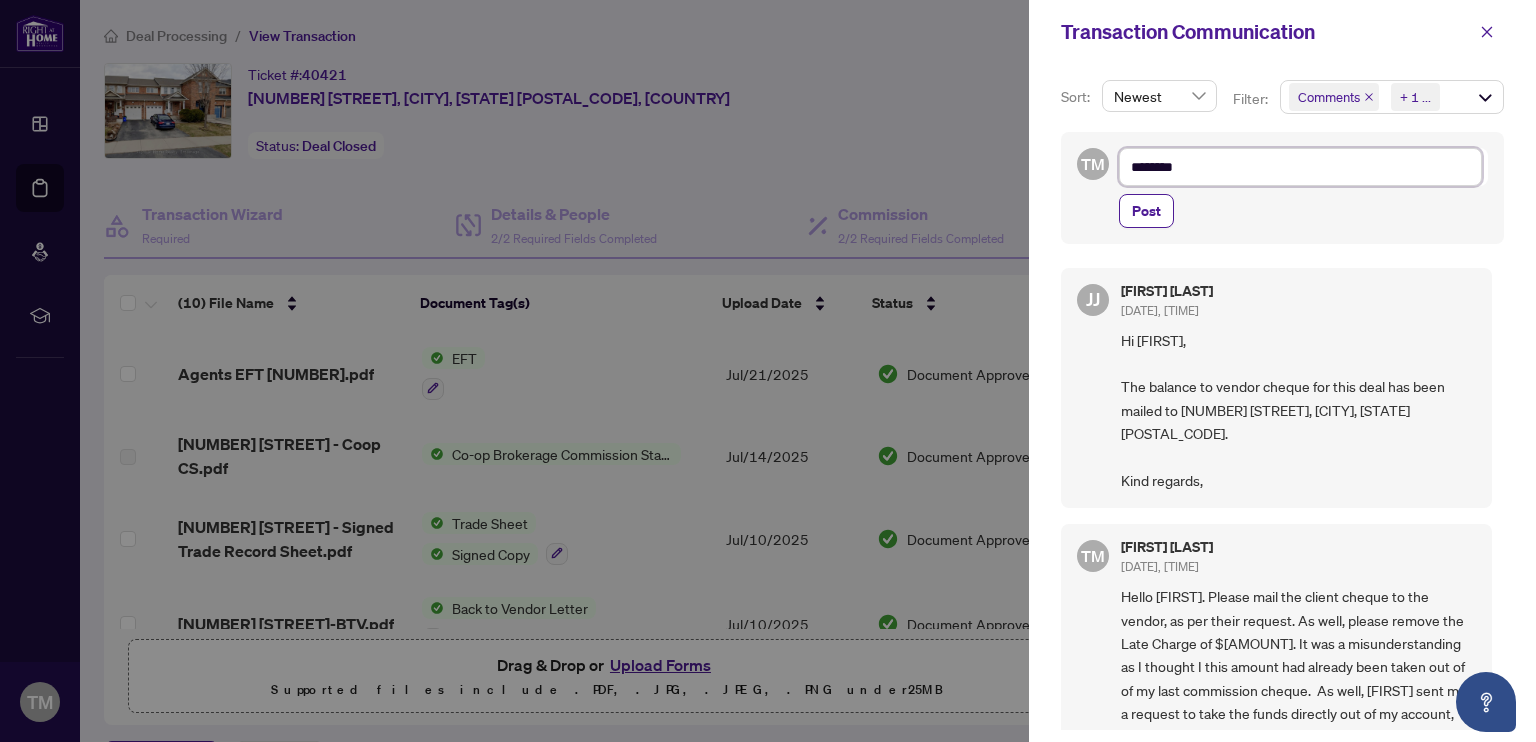 type on "*******" 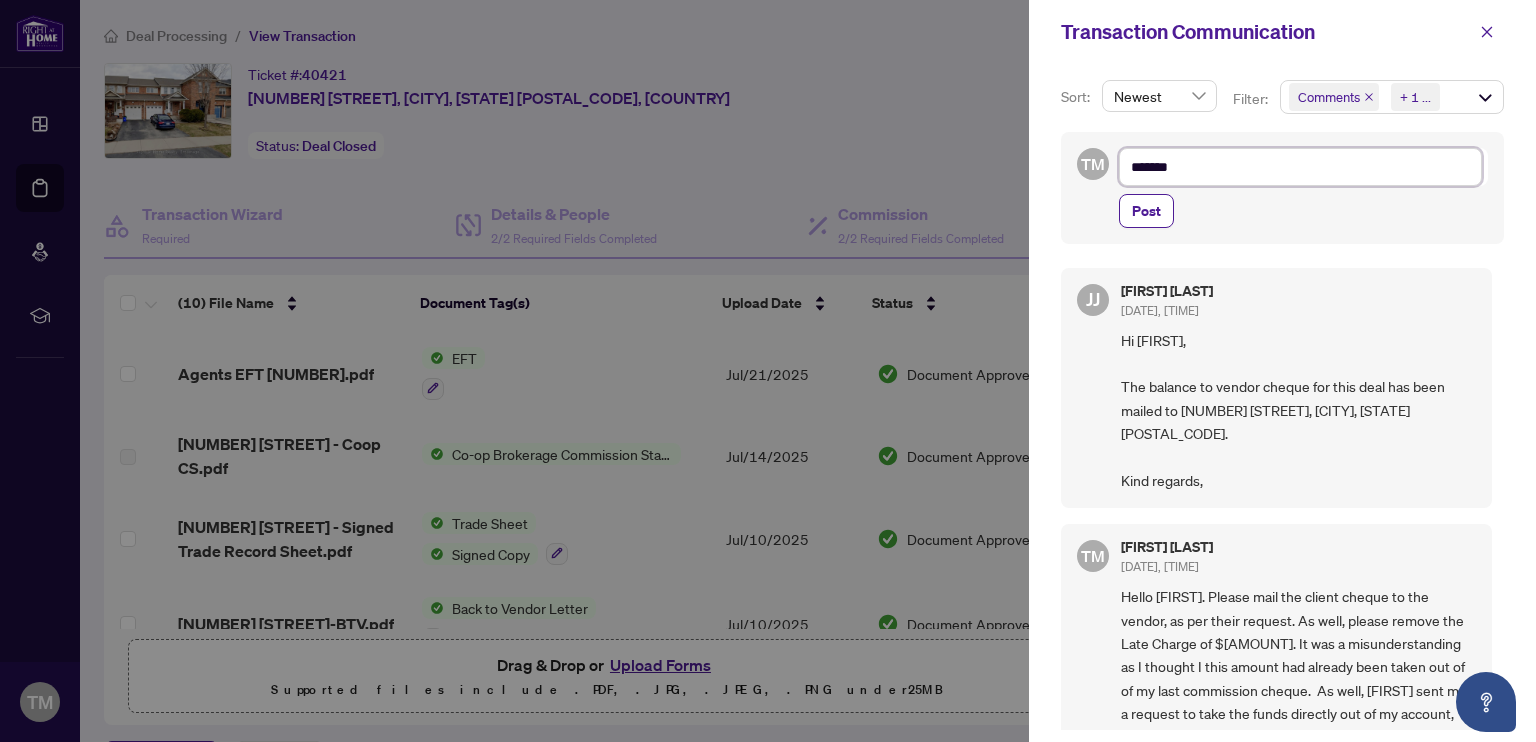 type on "*****" 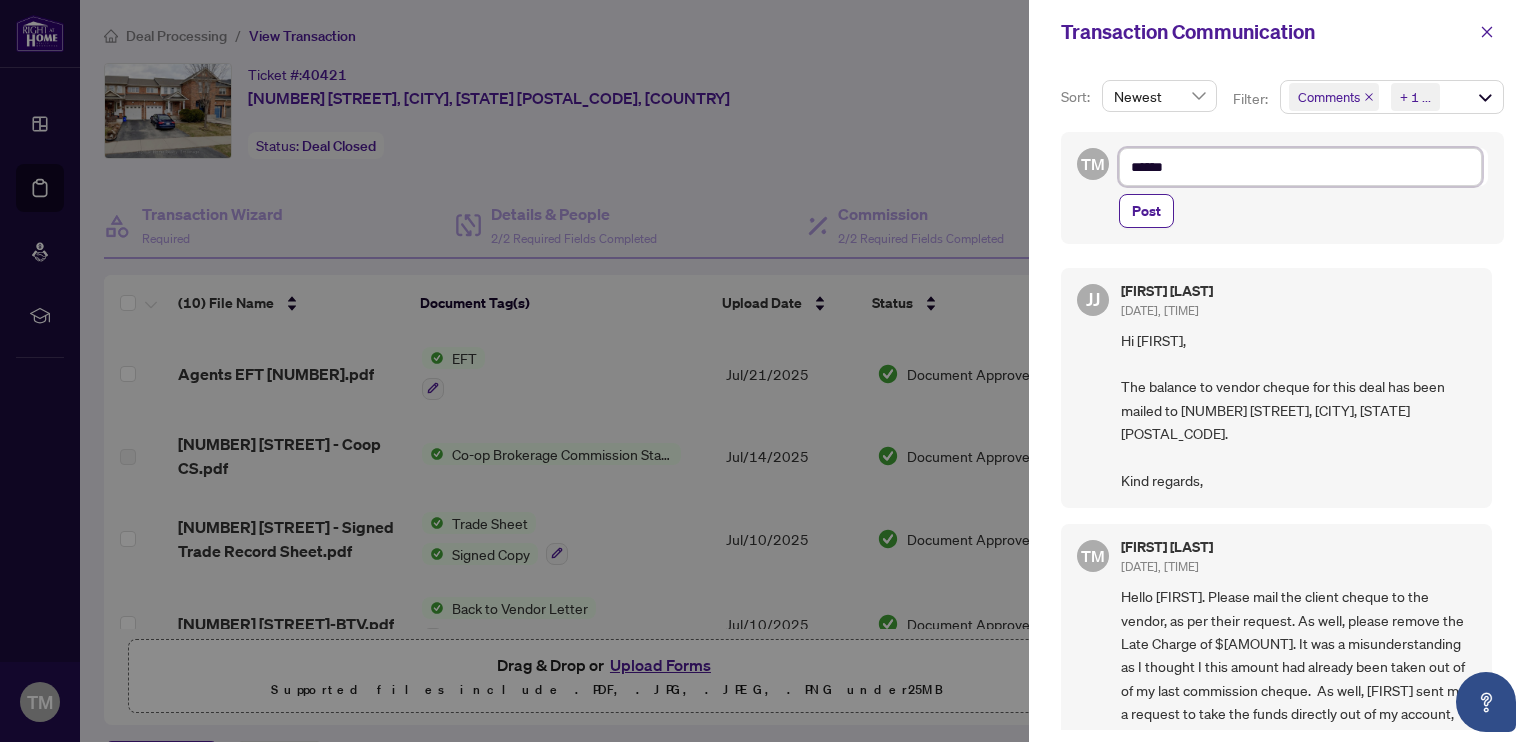 type on "*****" 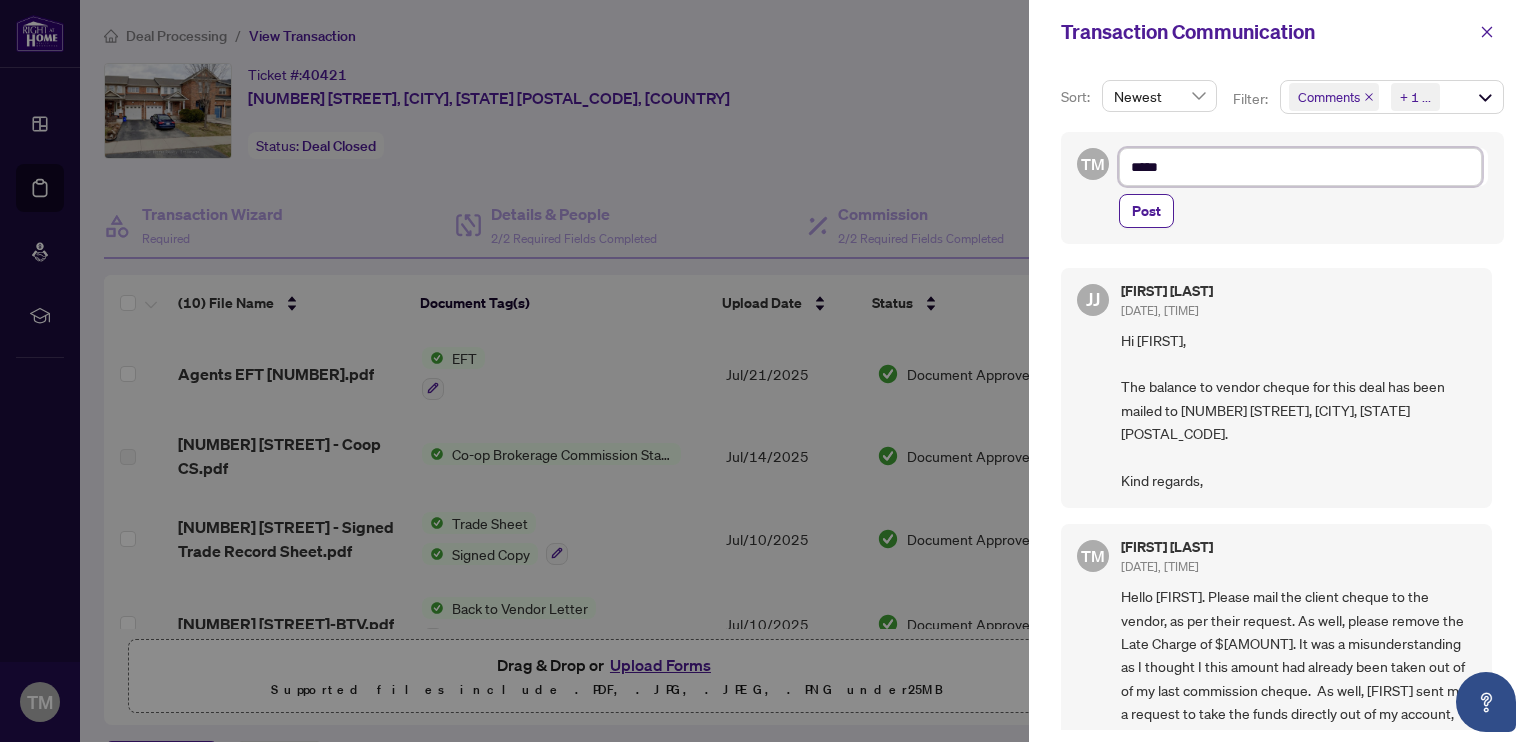 type on "****" 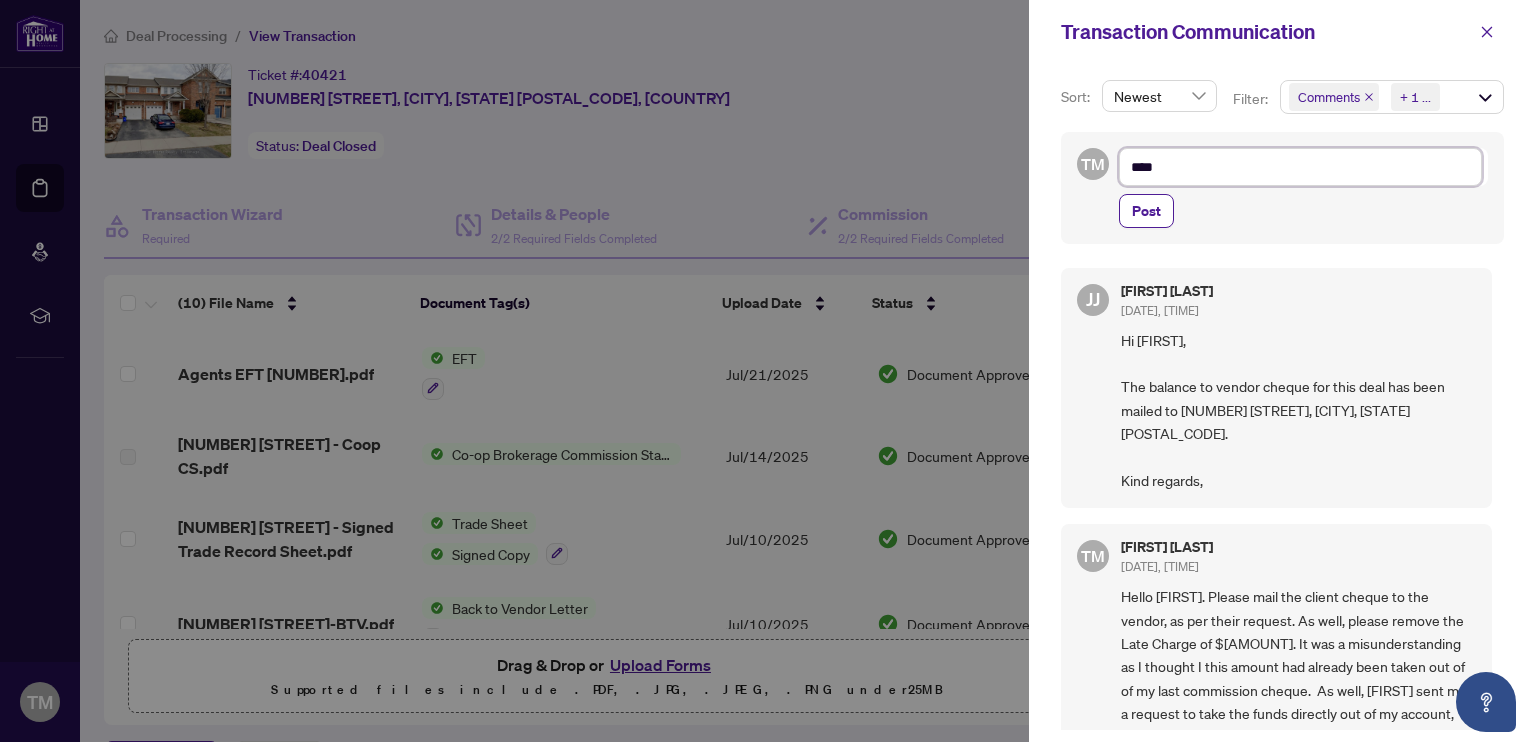type on "***" 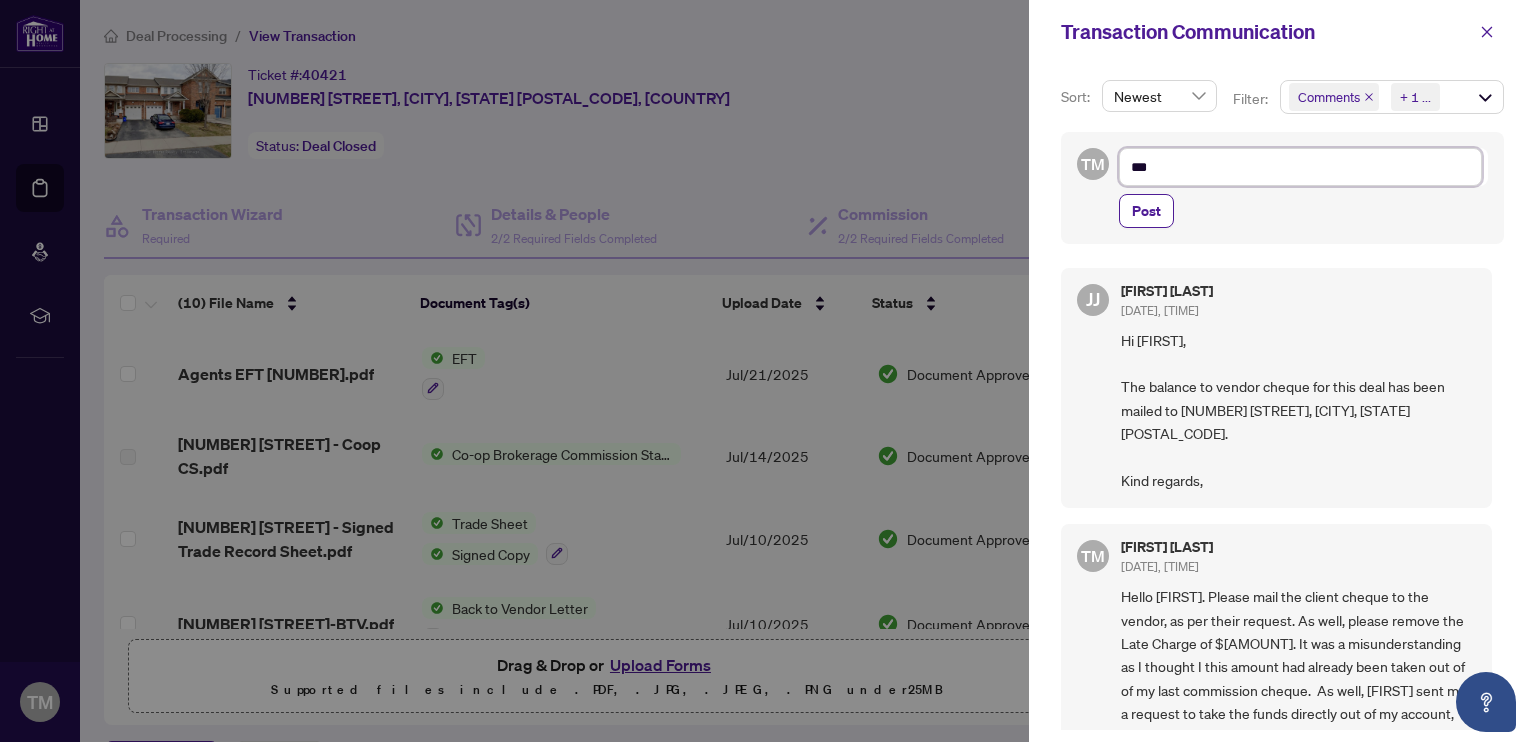 type on "**" 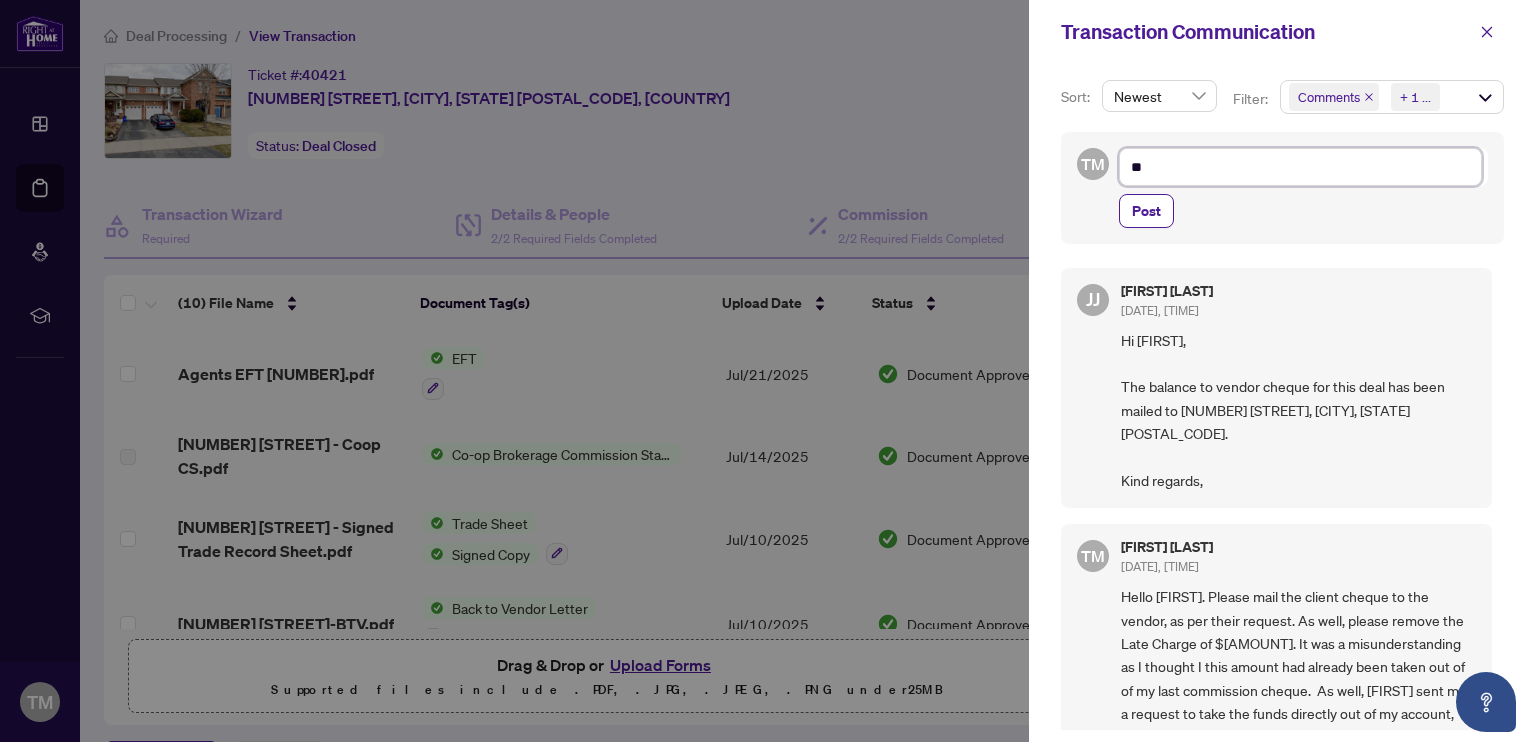 type on "*" 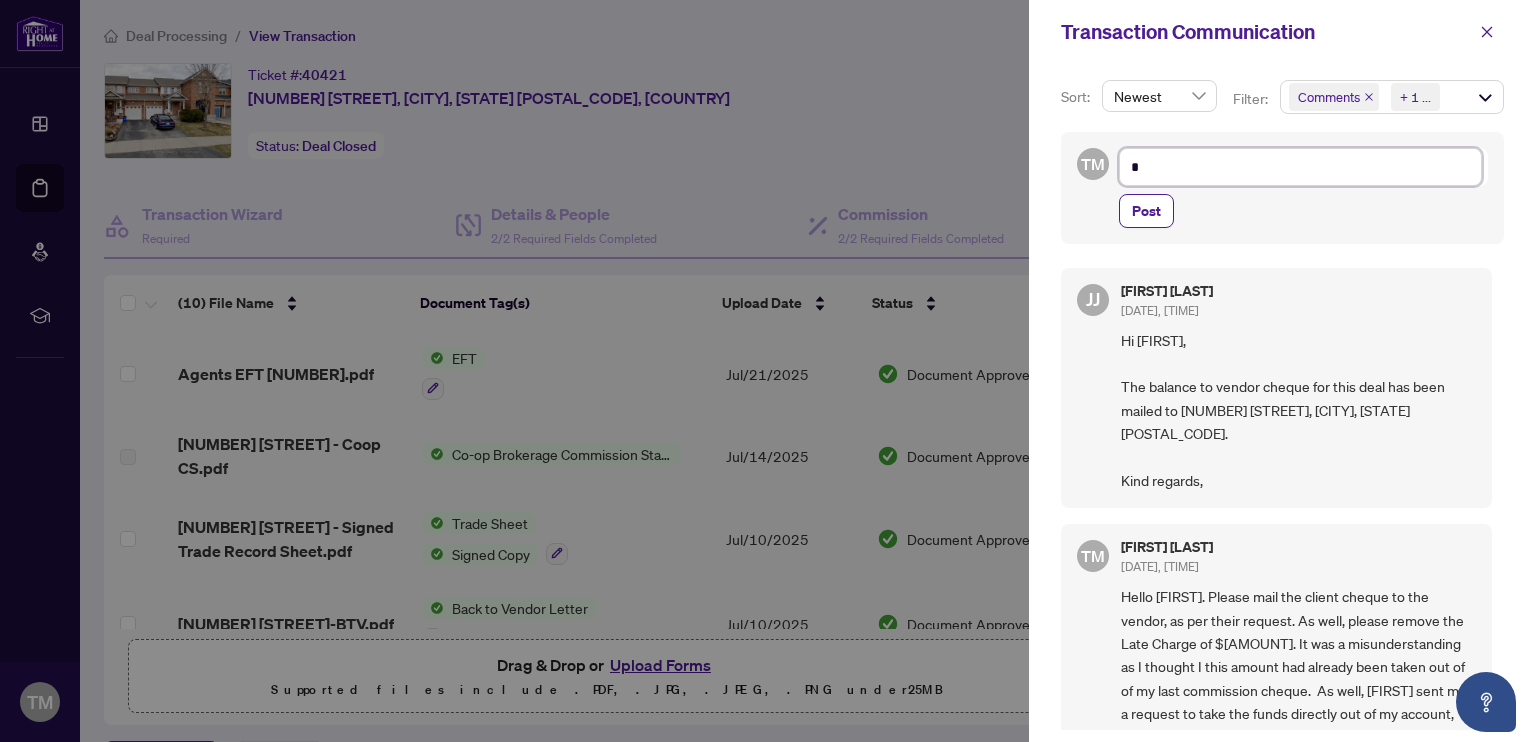 type on "**********" 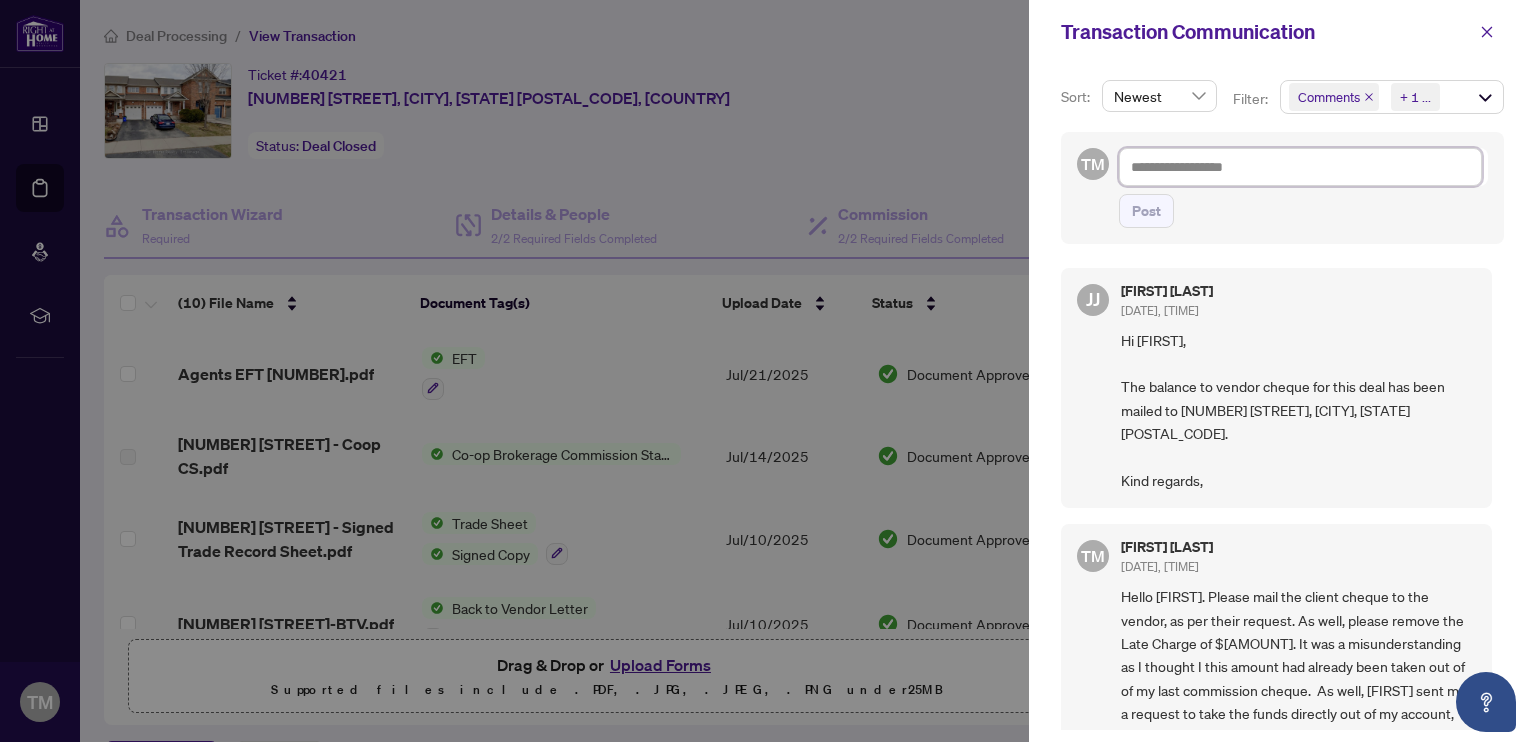 type on "*" 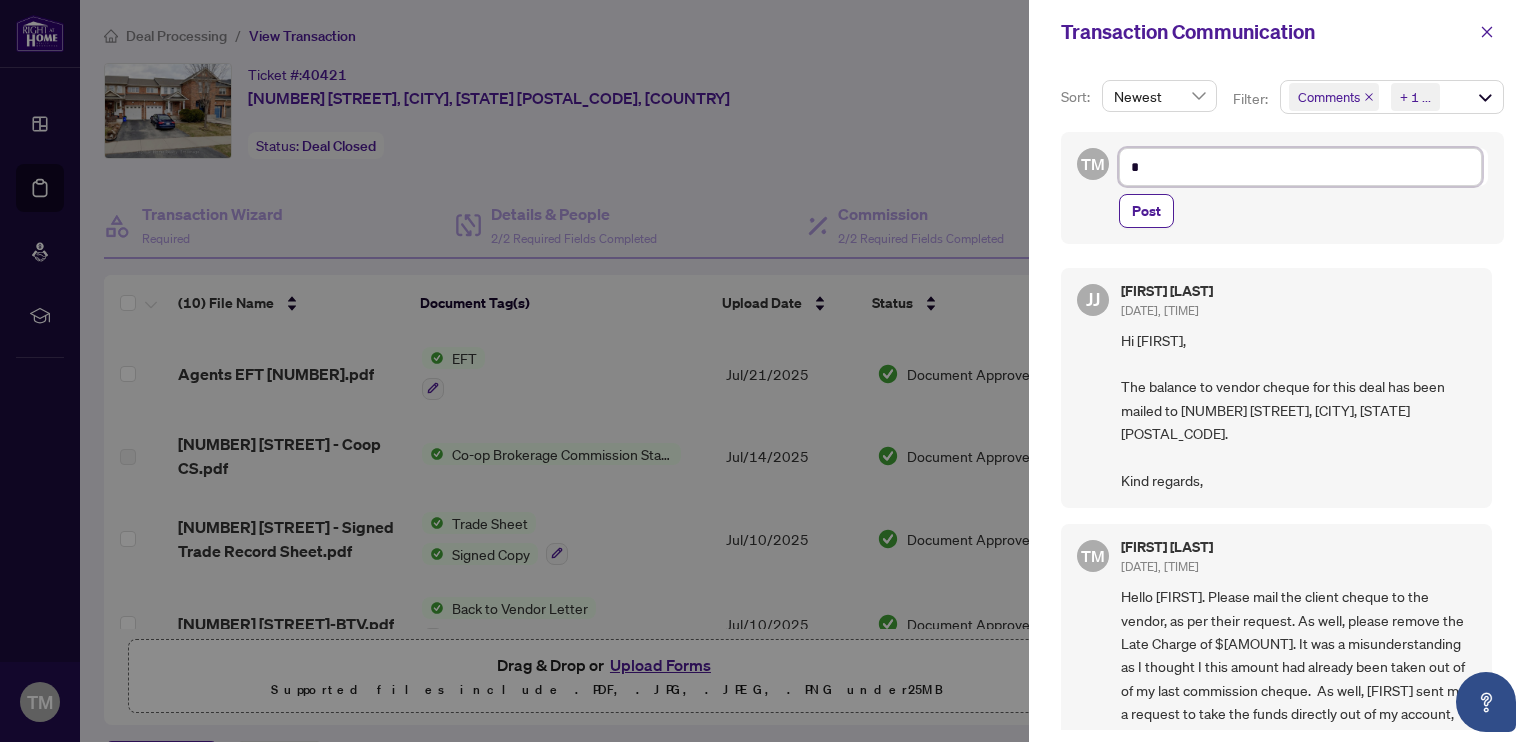 type on "**" 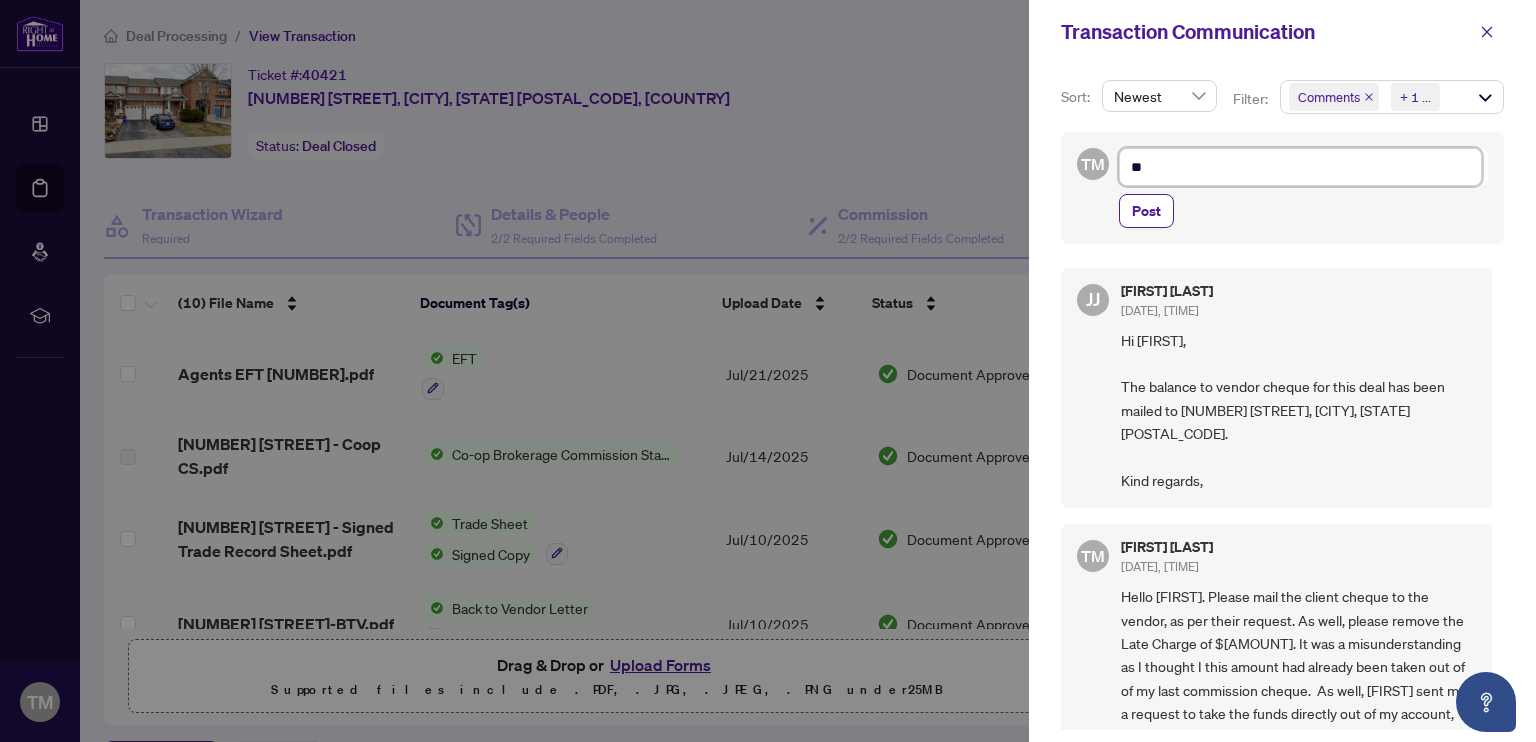 type on "***" 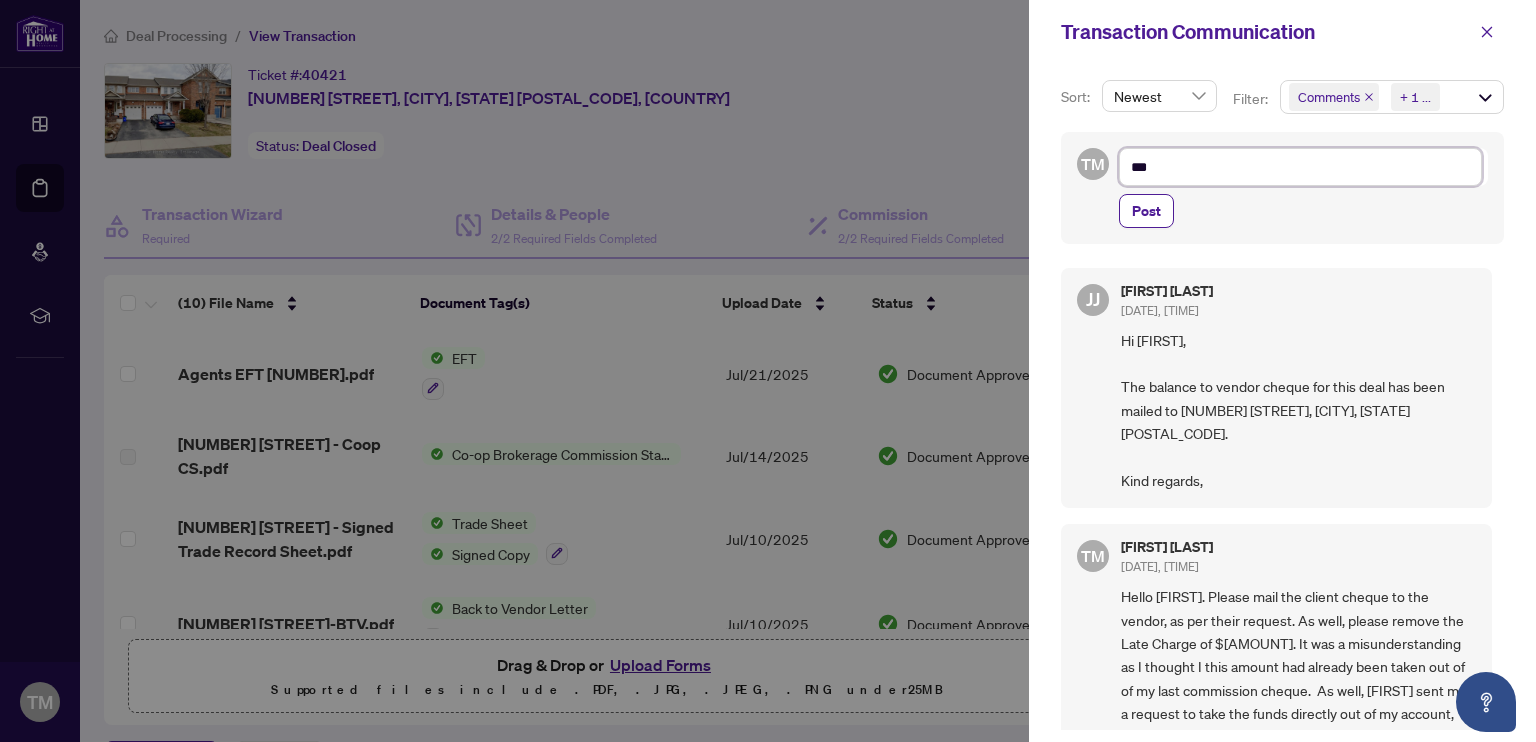 type on "****" 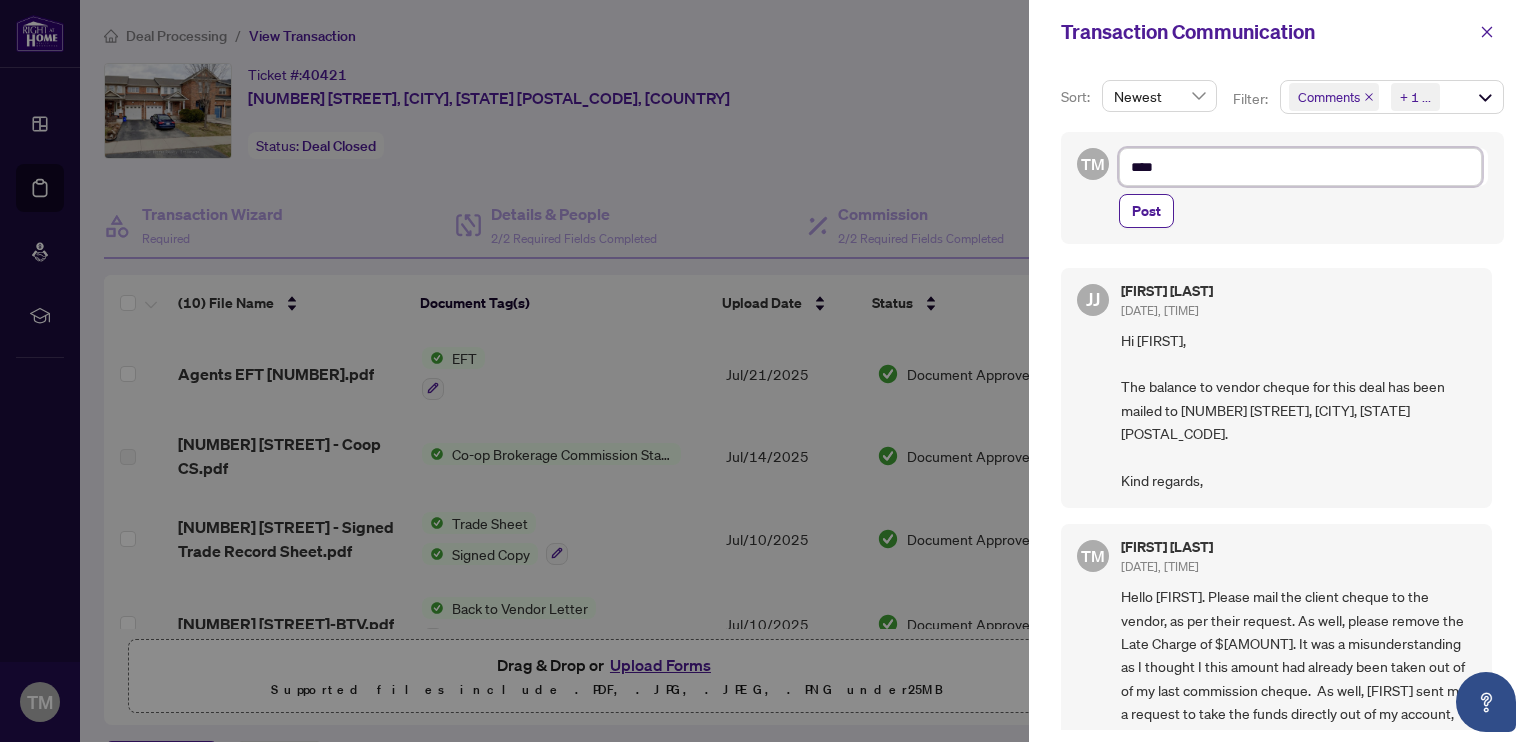 type on "*****" 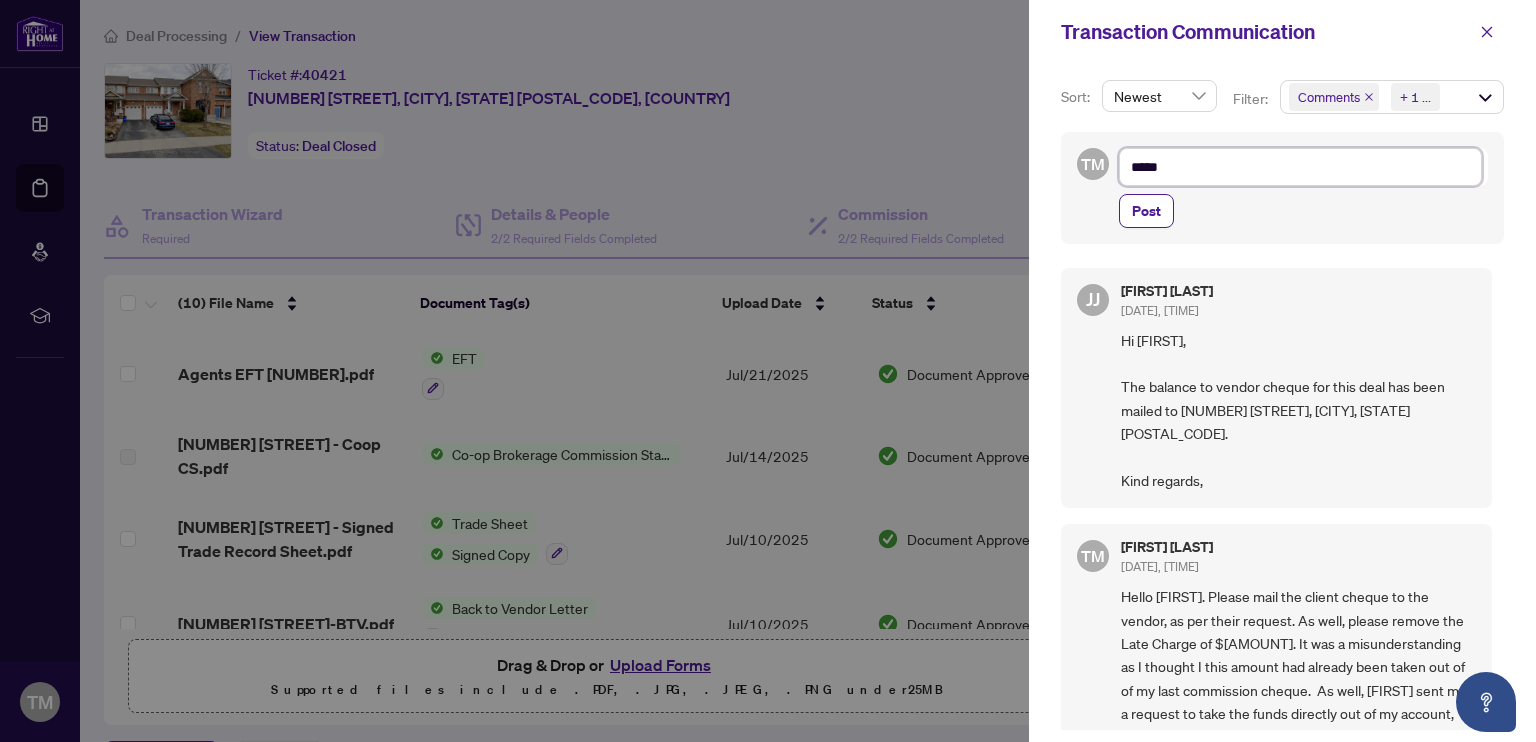 type on "*****" 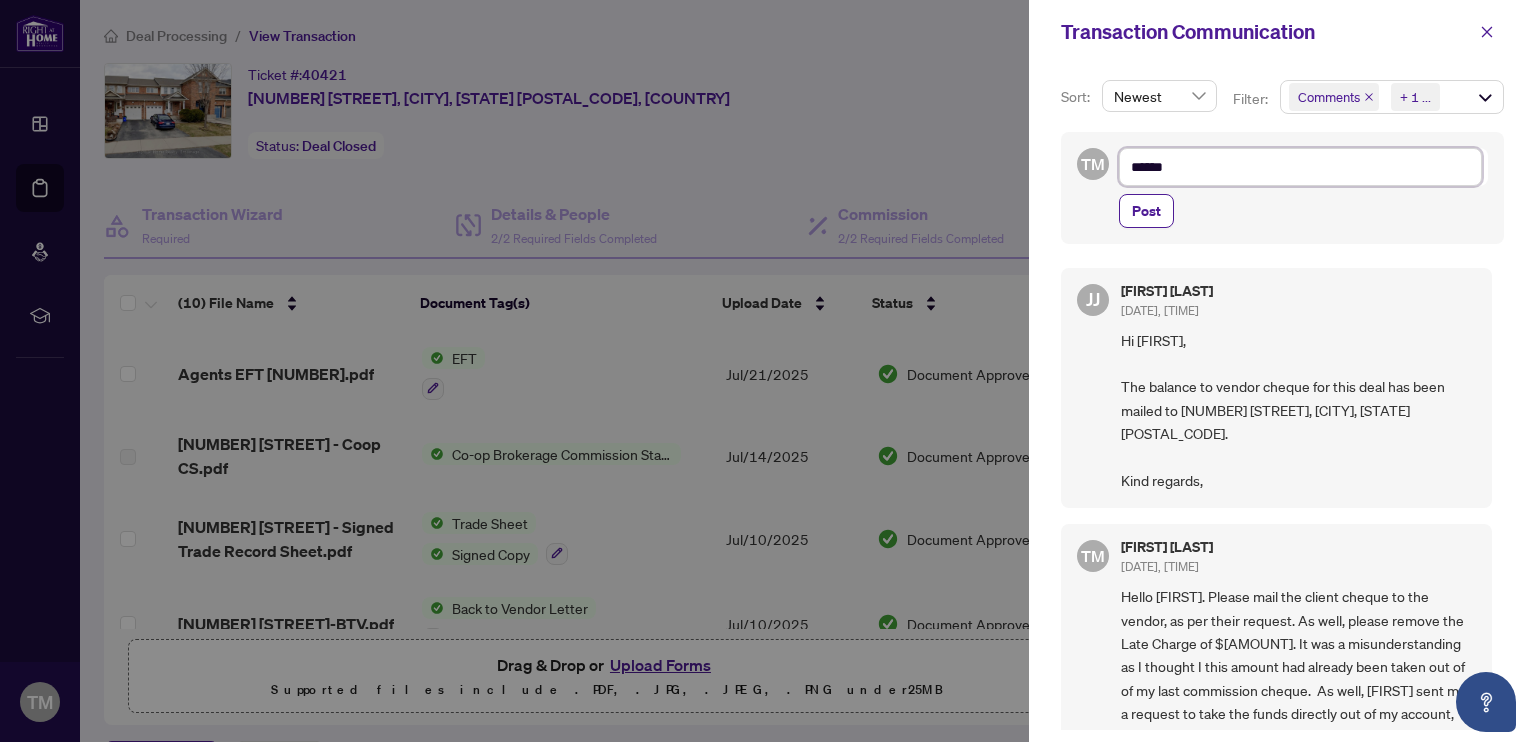 type on "*******" 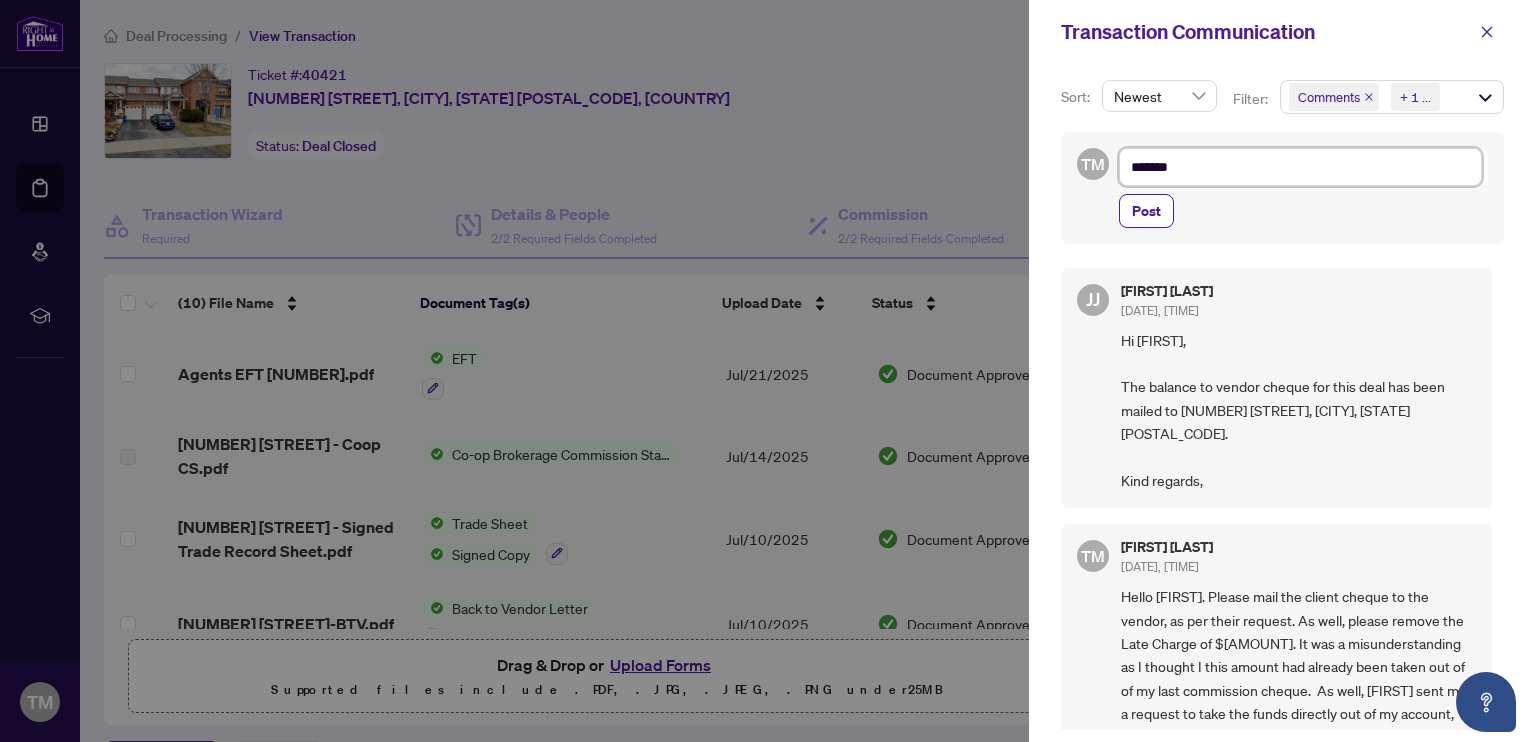 type on "********" 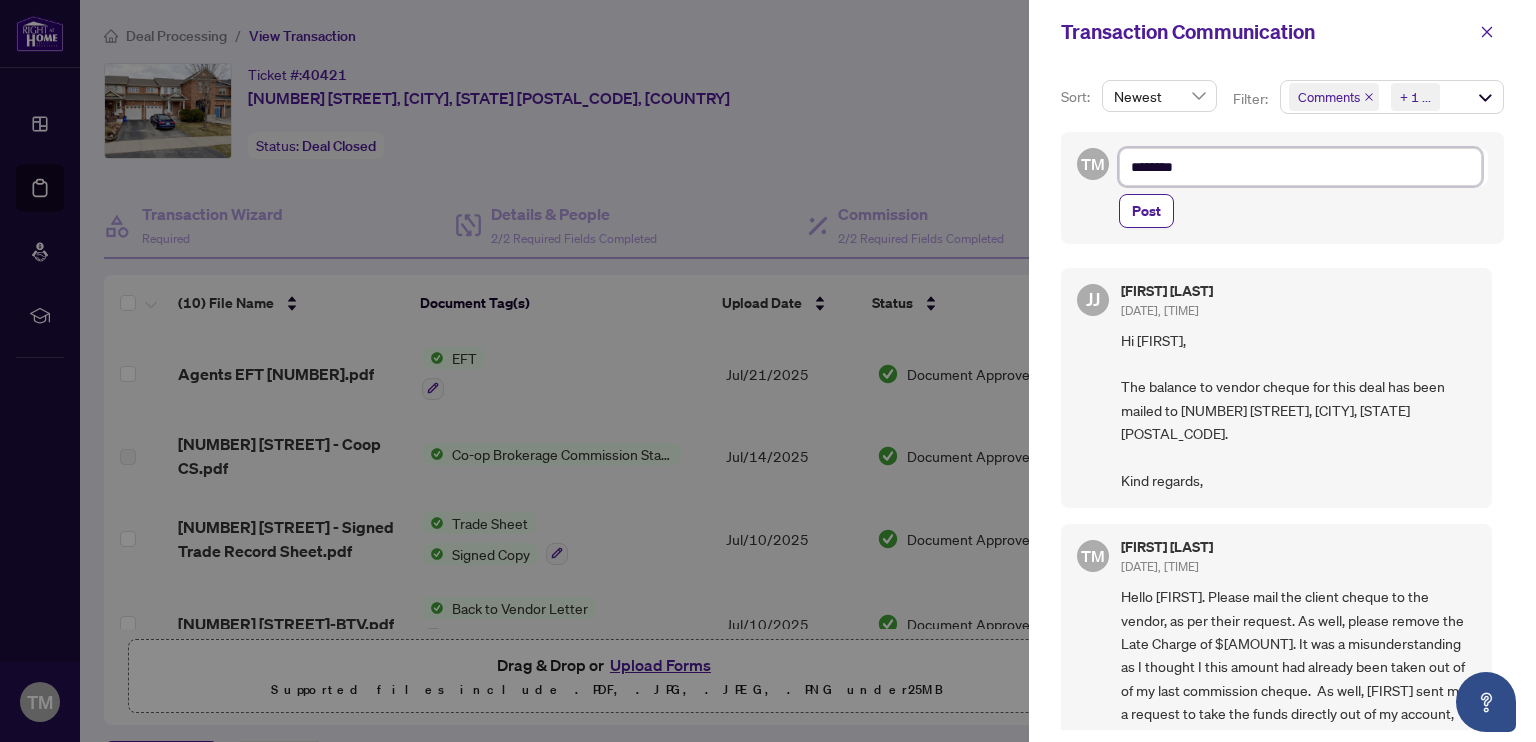 type on "*********" 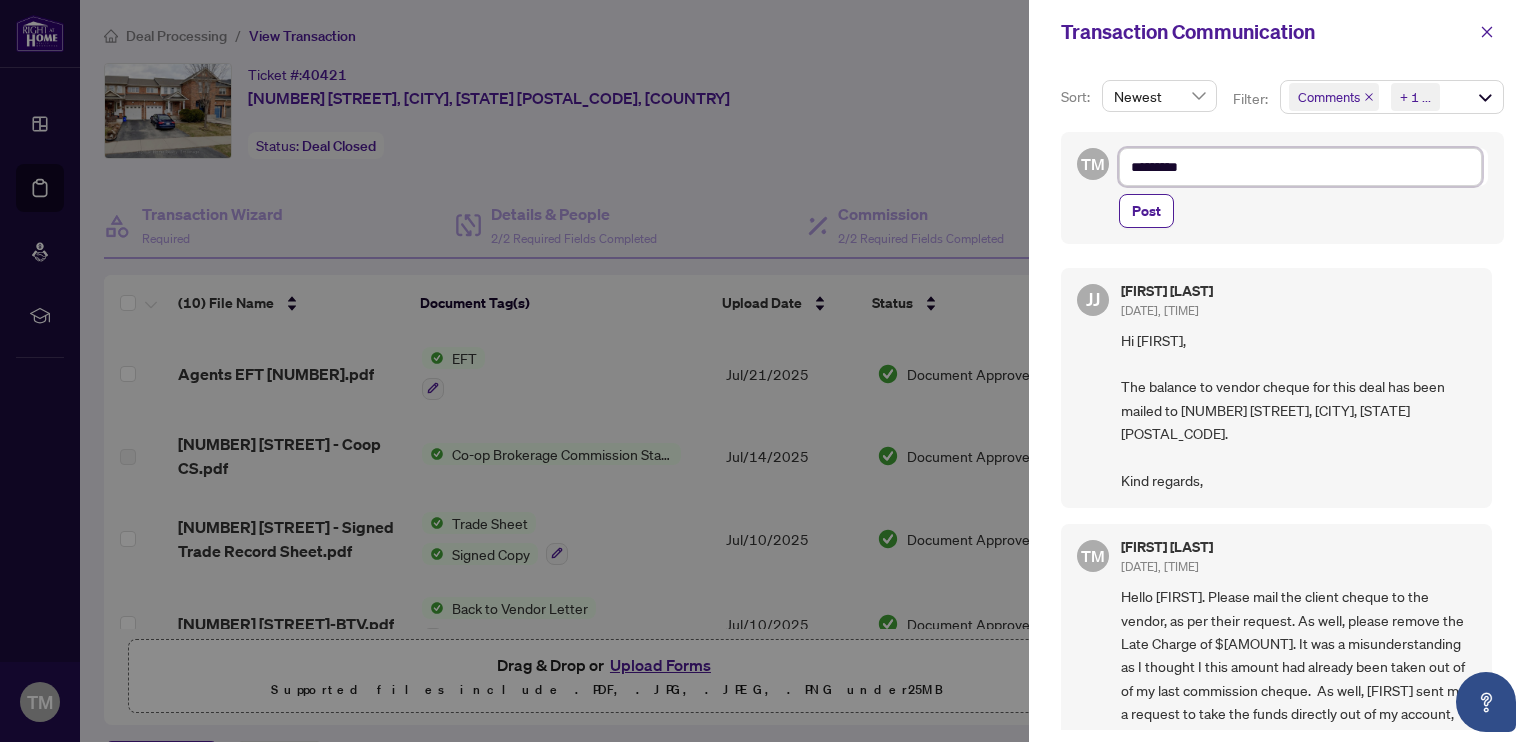 type on "**********" 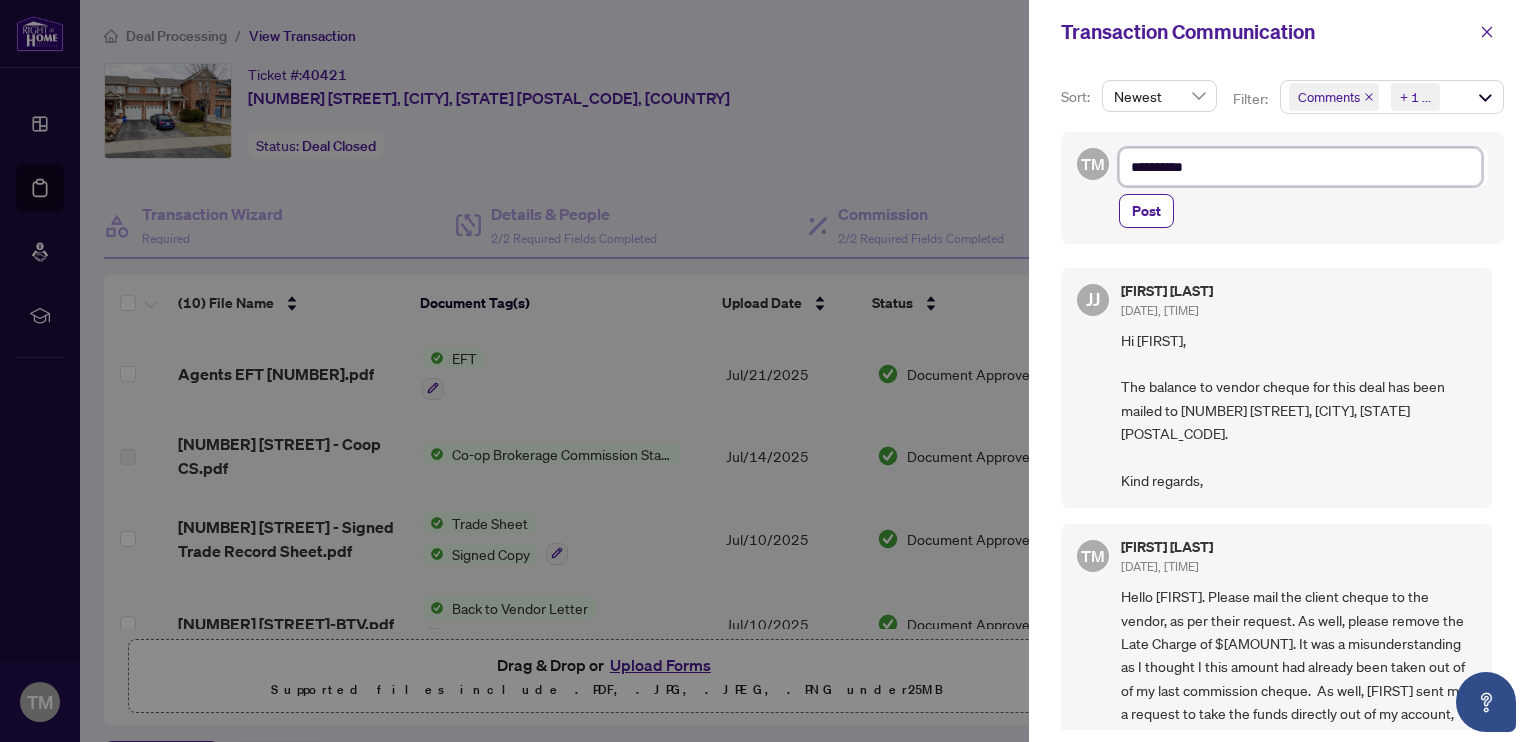 type on "**********" 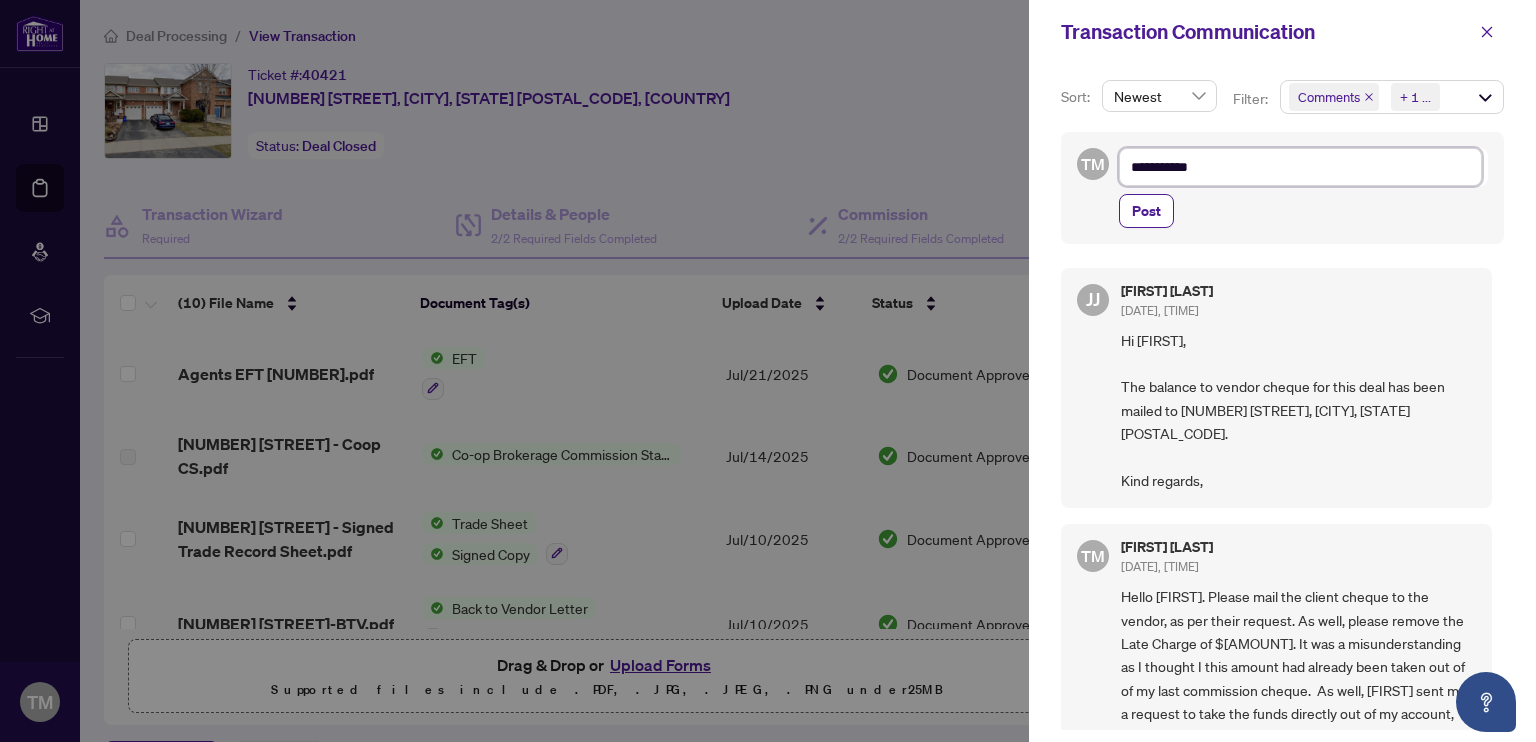type on "**********" 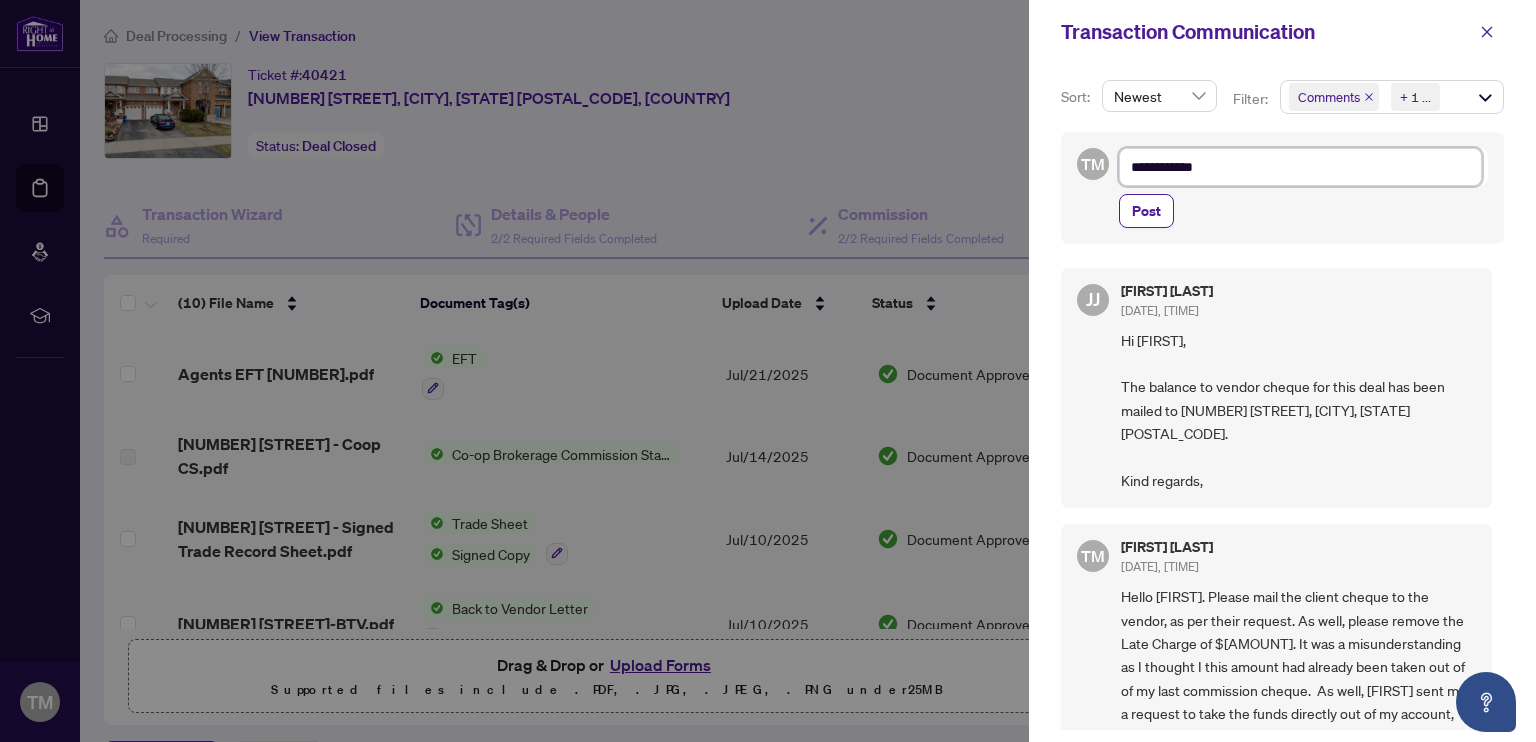 type on "**********" 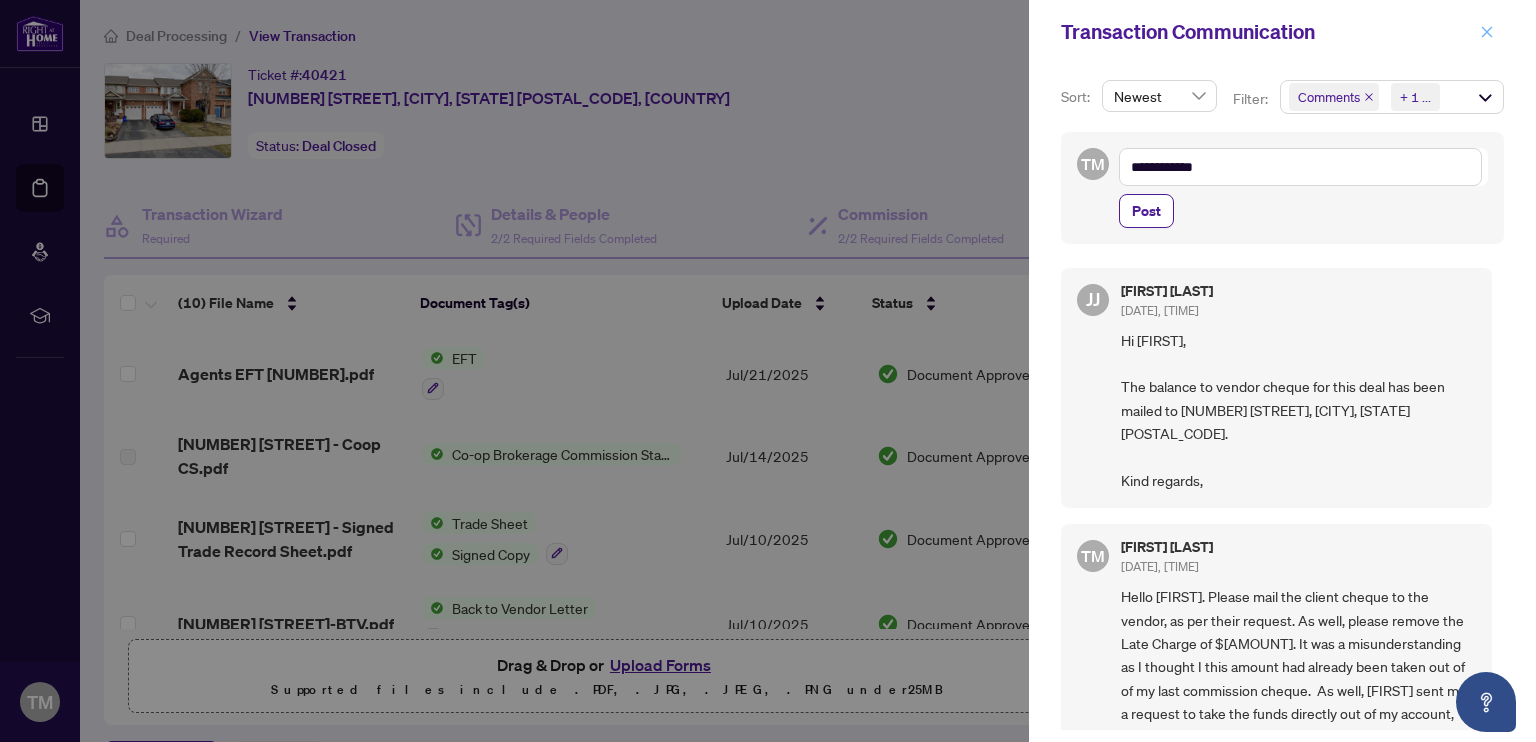 click at bounding box center [1487, 32] 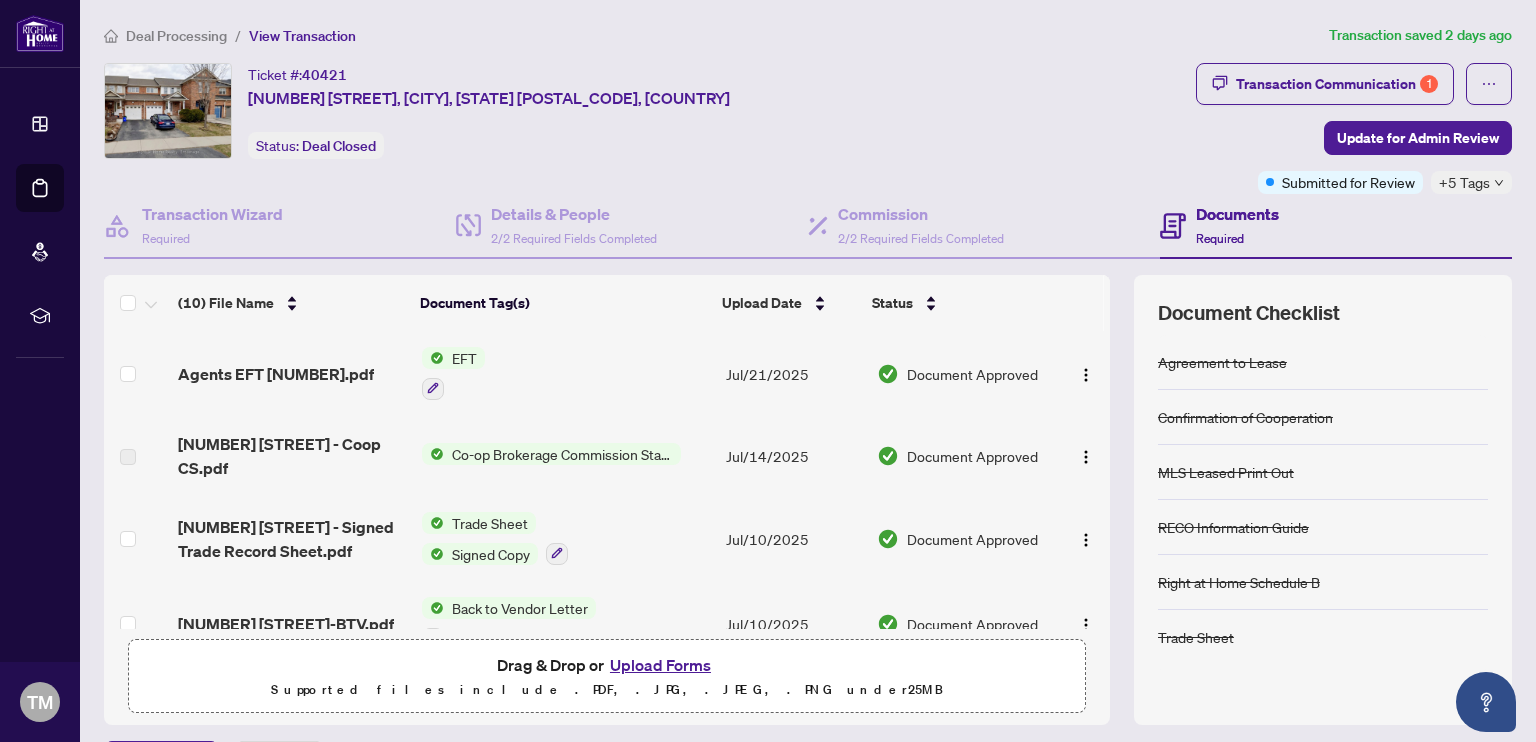 click on "Ticket #:  [NUMBER] [NUMBER] [STREET], [CITY], [STATE] [POSTAL_CODE], [COUNTRY] Status:   Deal Closed" at bounding box center (646, 111) 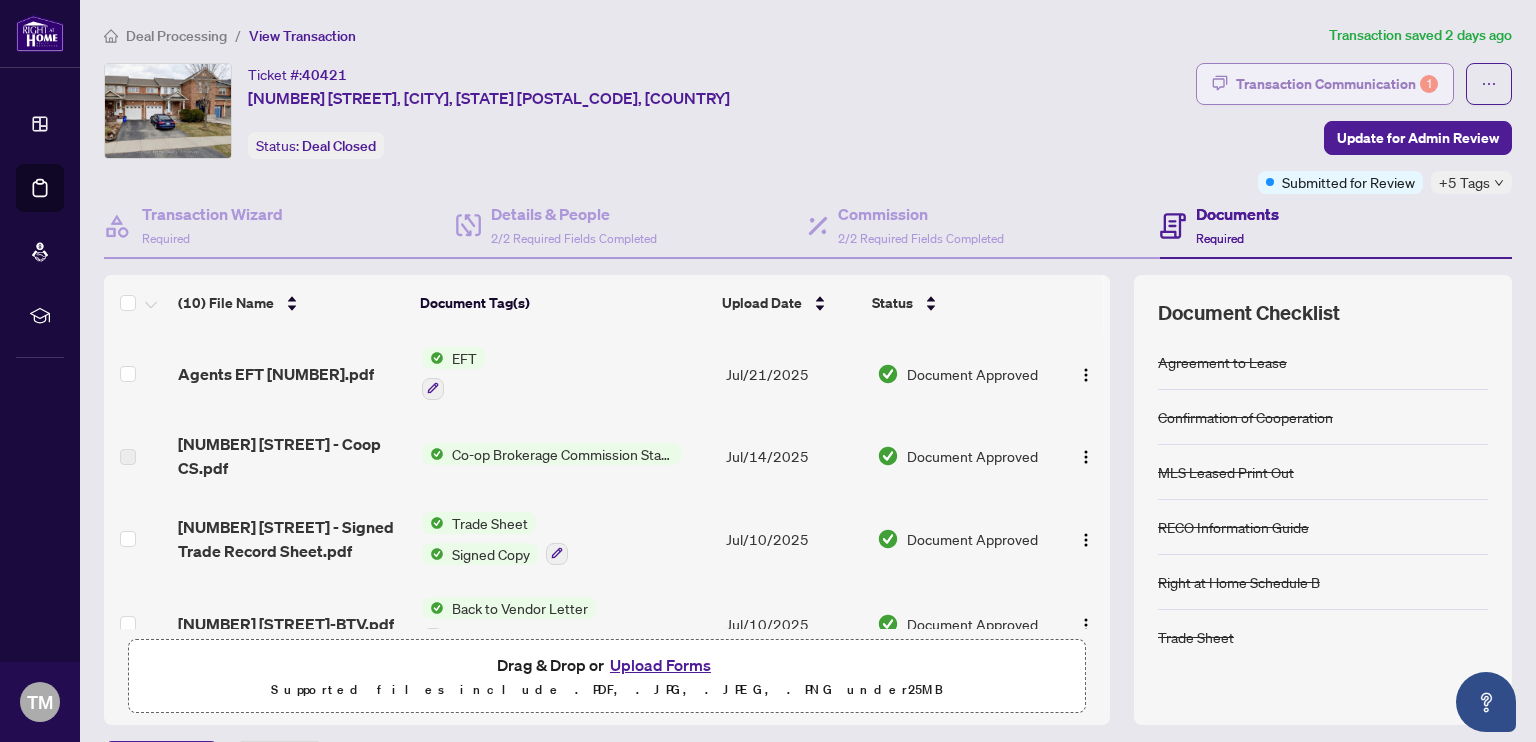 click on "Transaction Communication 1" at bounding box center (1337, 84) 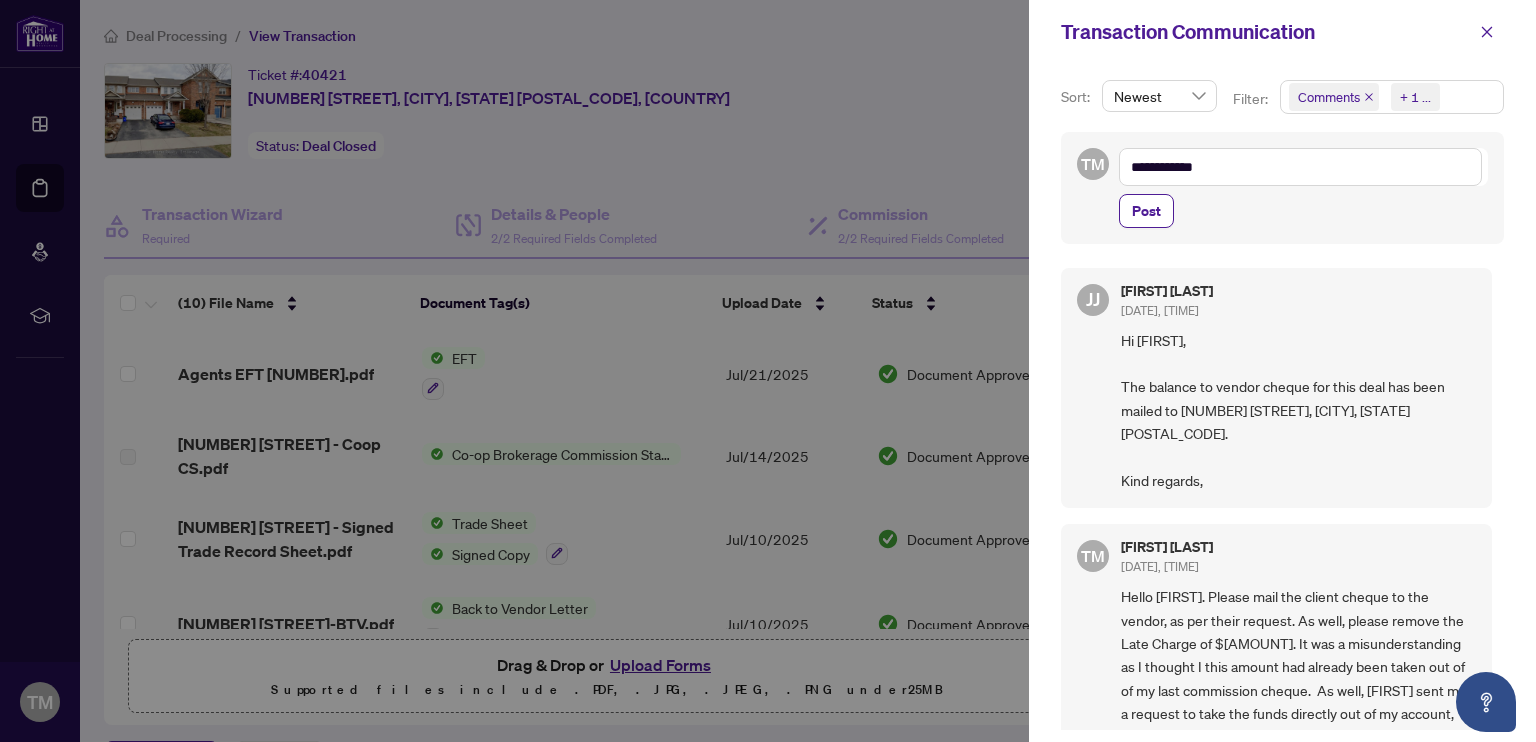click on "Comments Requirements + 1 ..." at bounding box center (1392, 97) 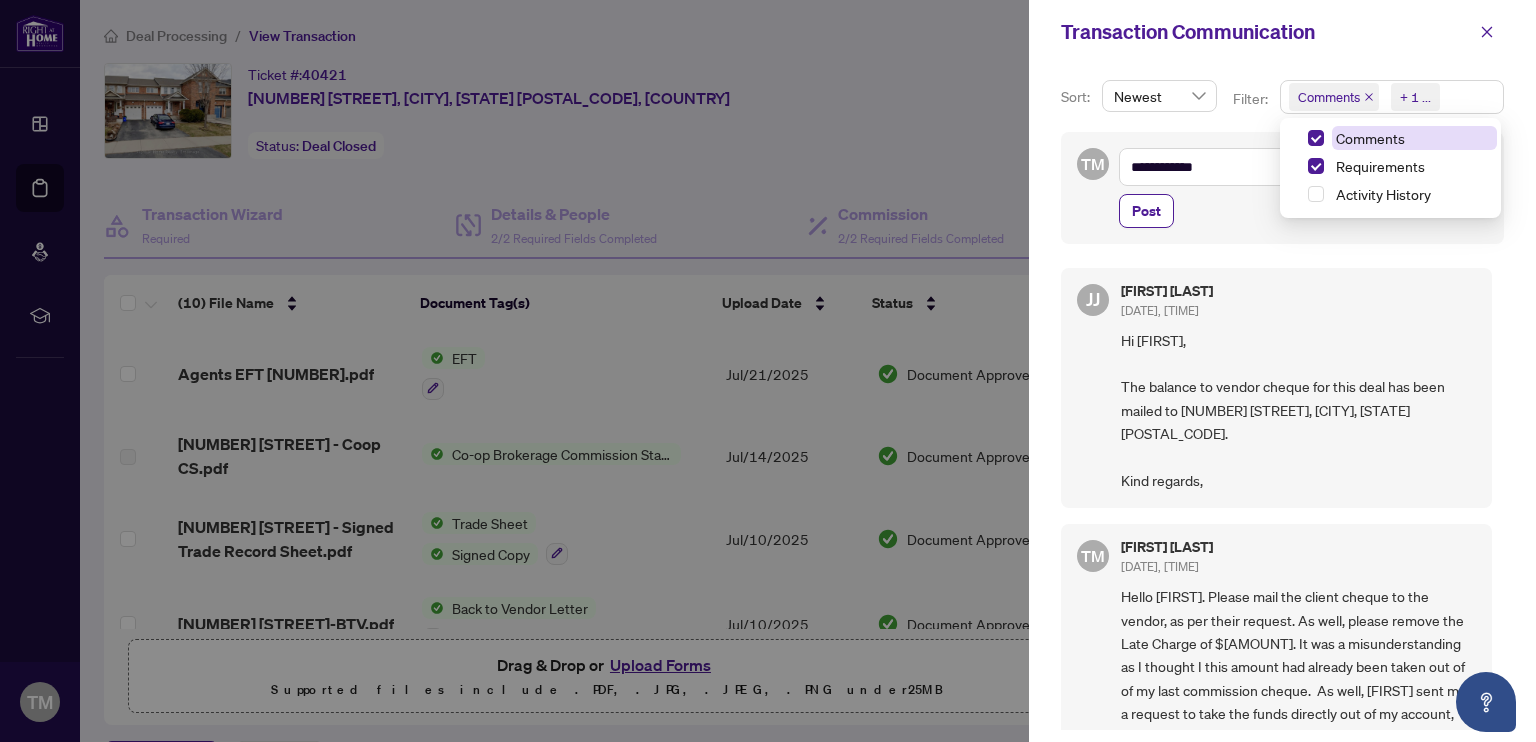 click on "Comments" at bounding box center [1370, 138] 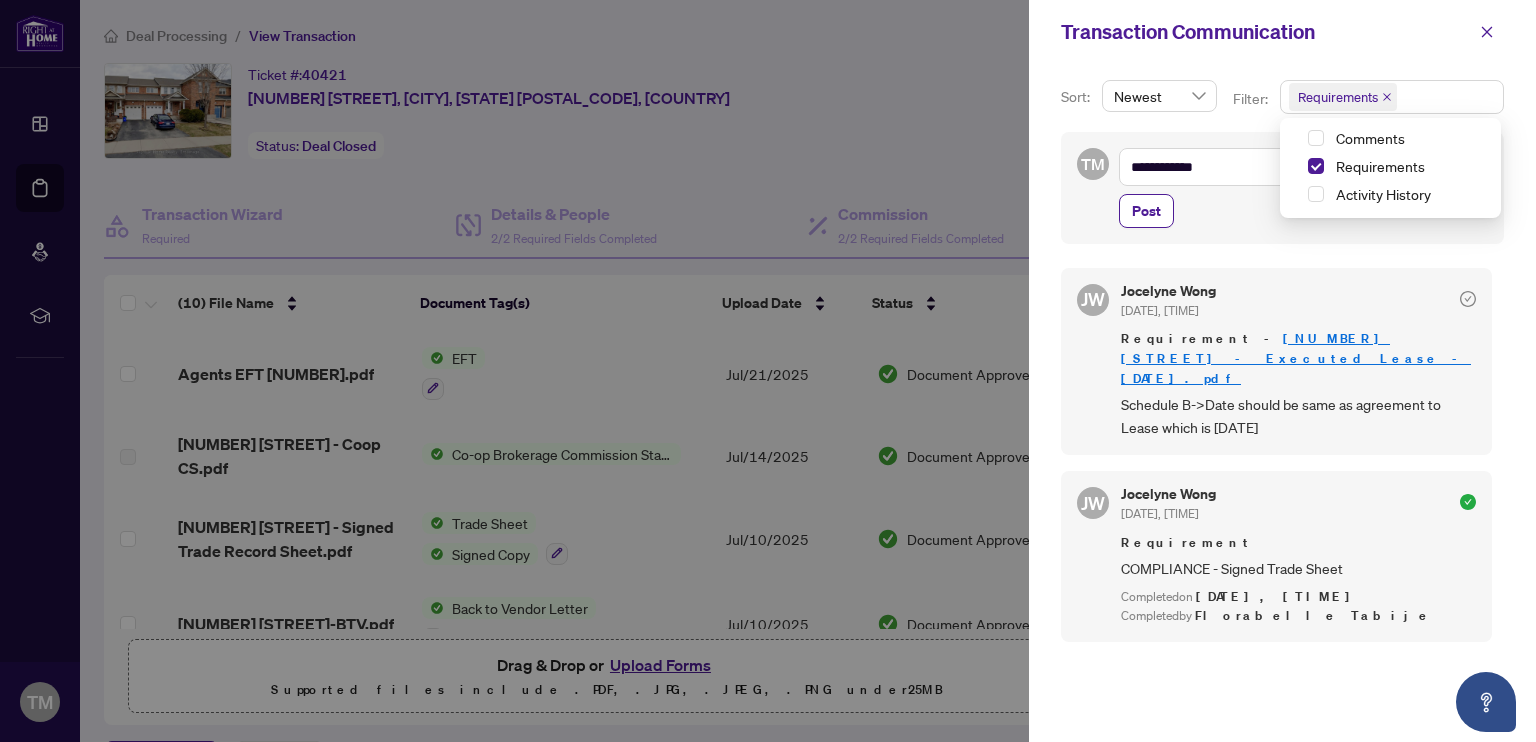 click on "Activity History" at bounding box center (1390, 196) 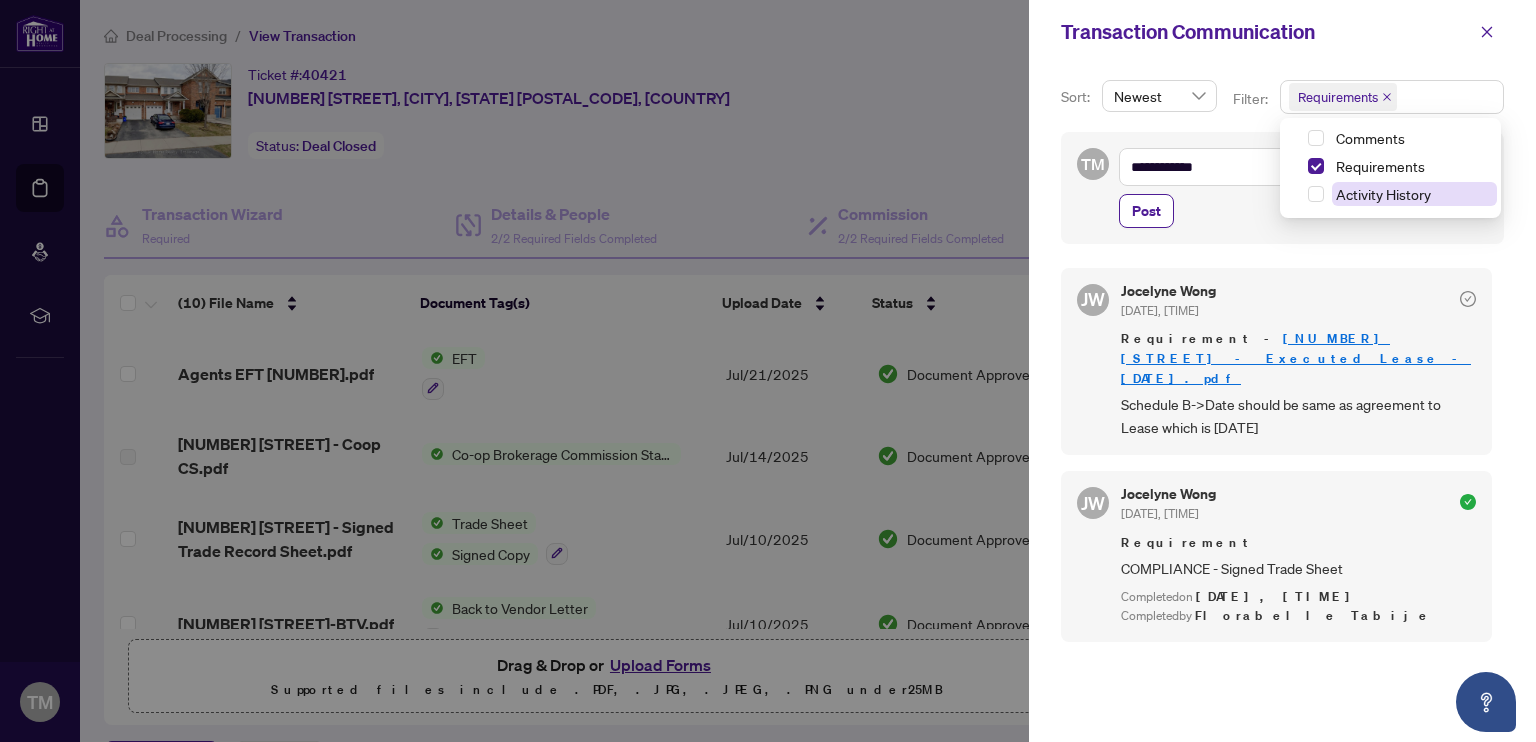 click on "Activity History" at bounding box center (1383, 194) 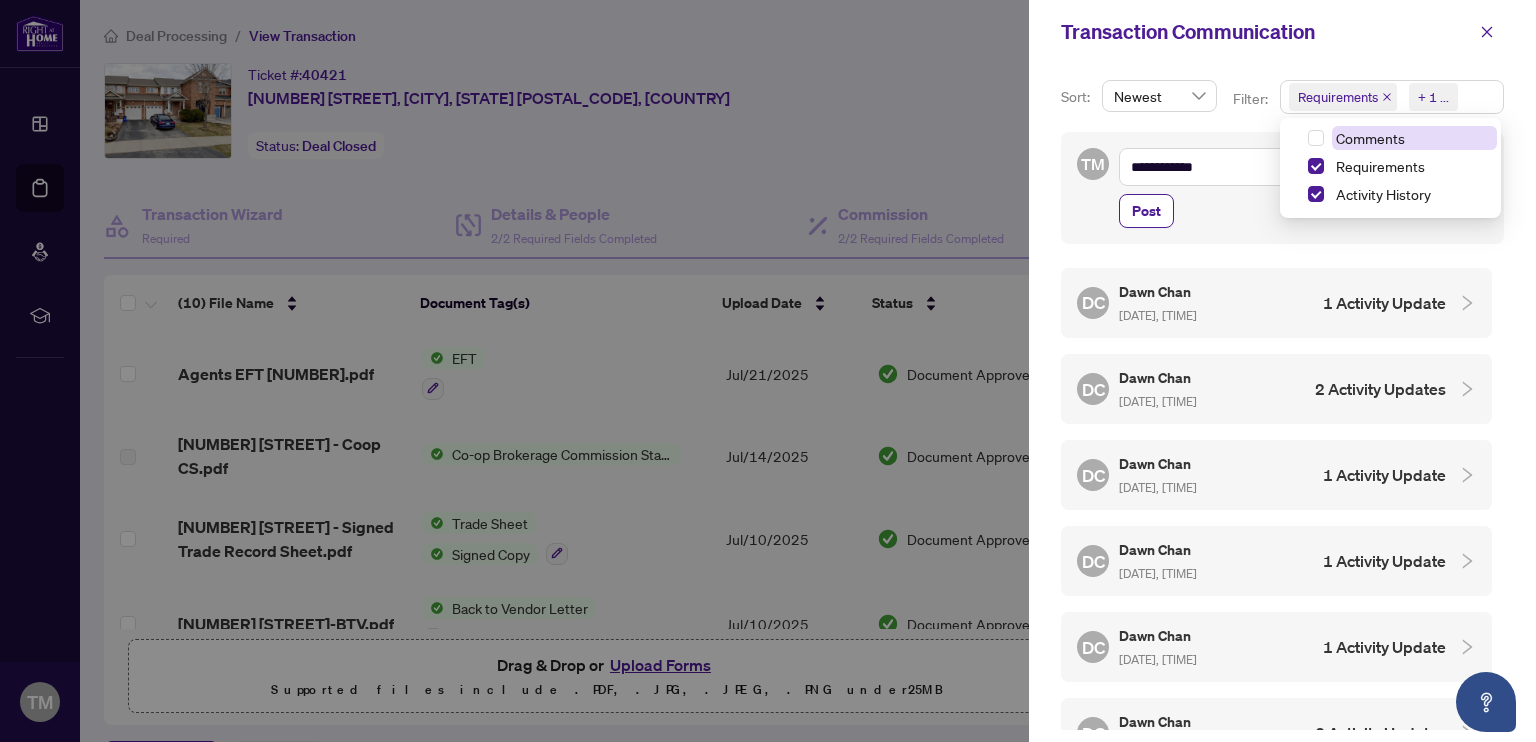 click on "Comments" at bounding box center [1370, 138] 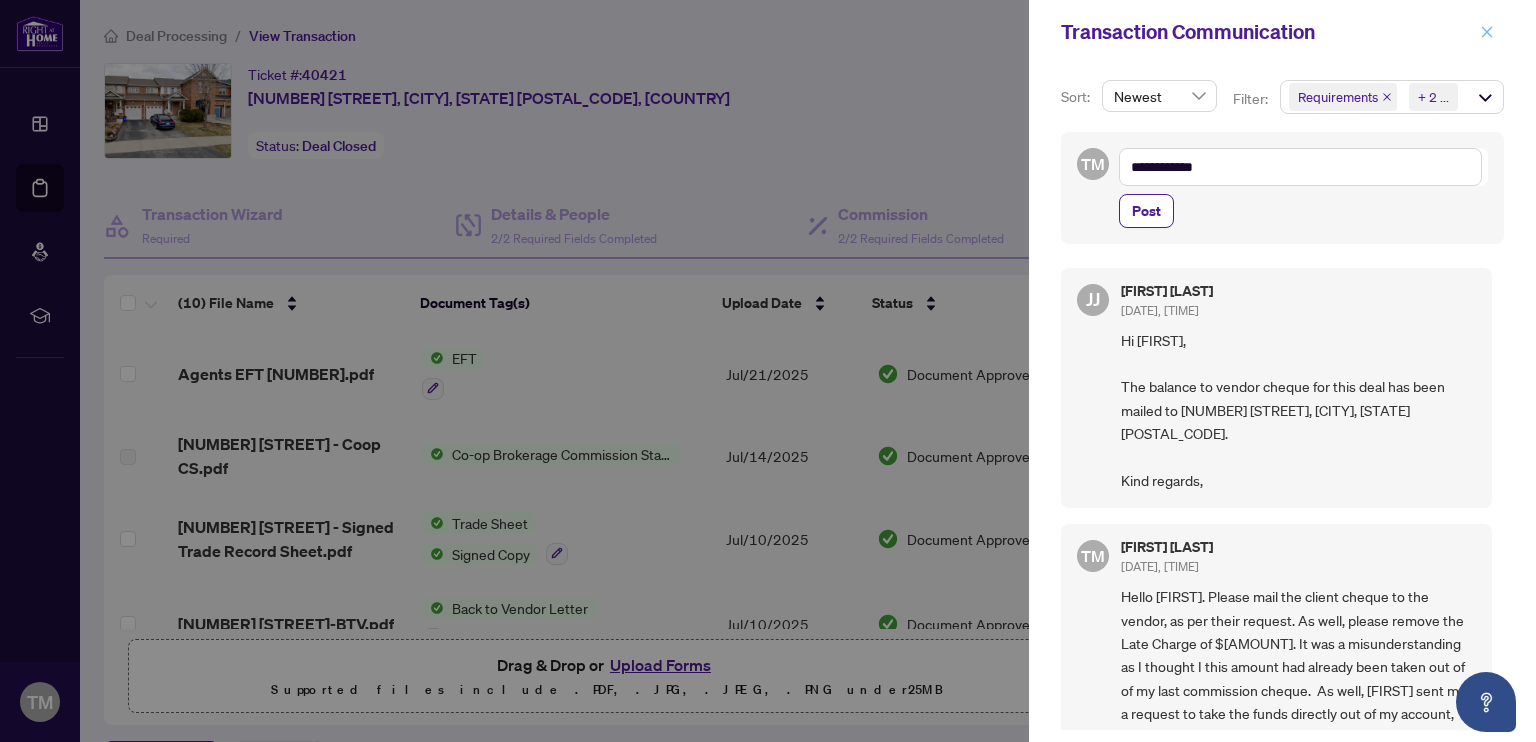 click 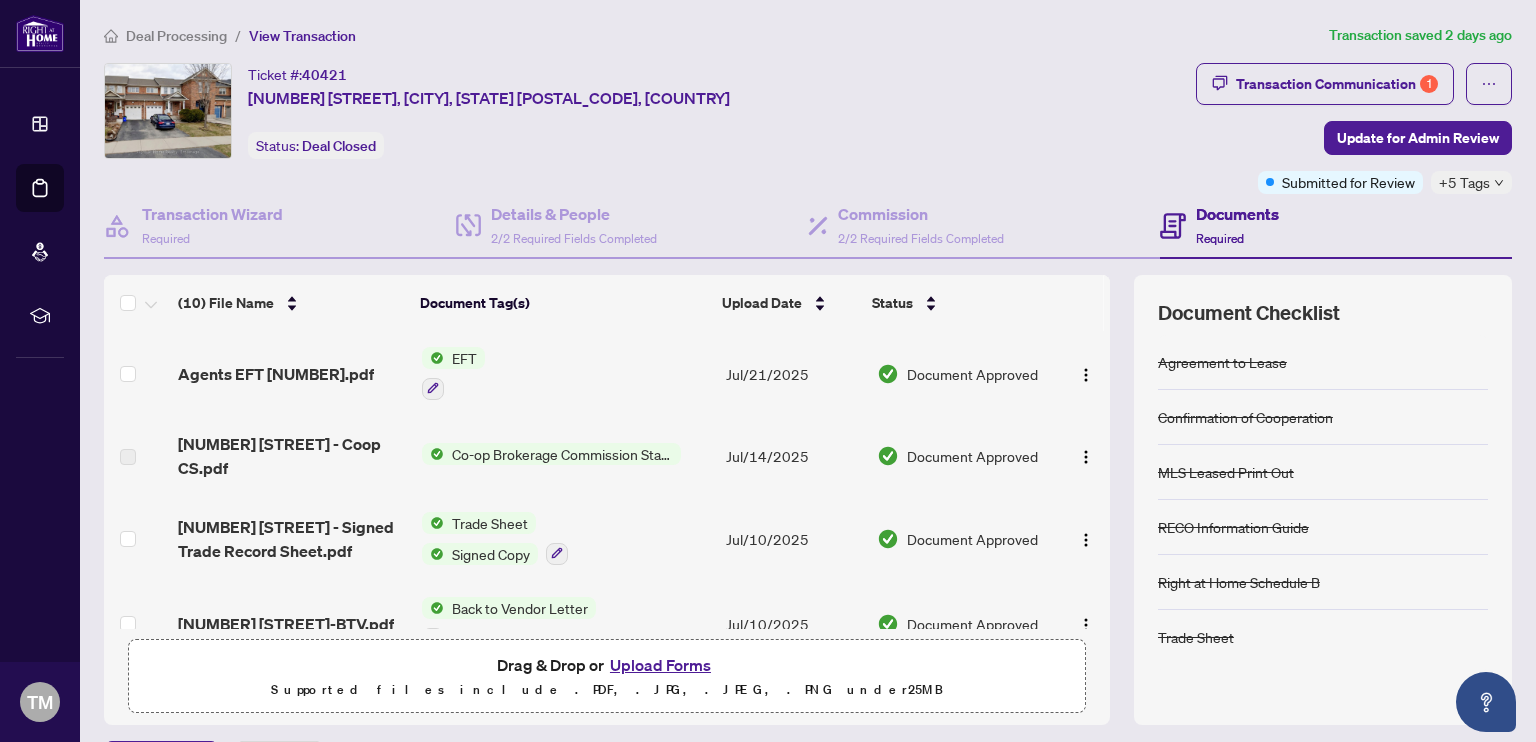 click on "Ticket #:  [NUMBER] [NUMBER] [STREET], [CITY], [STATE] [POSTAL_CODE], [COUNTRY] Status:   Deal Closed" at bounding box center (646, 111) 